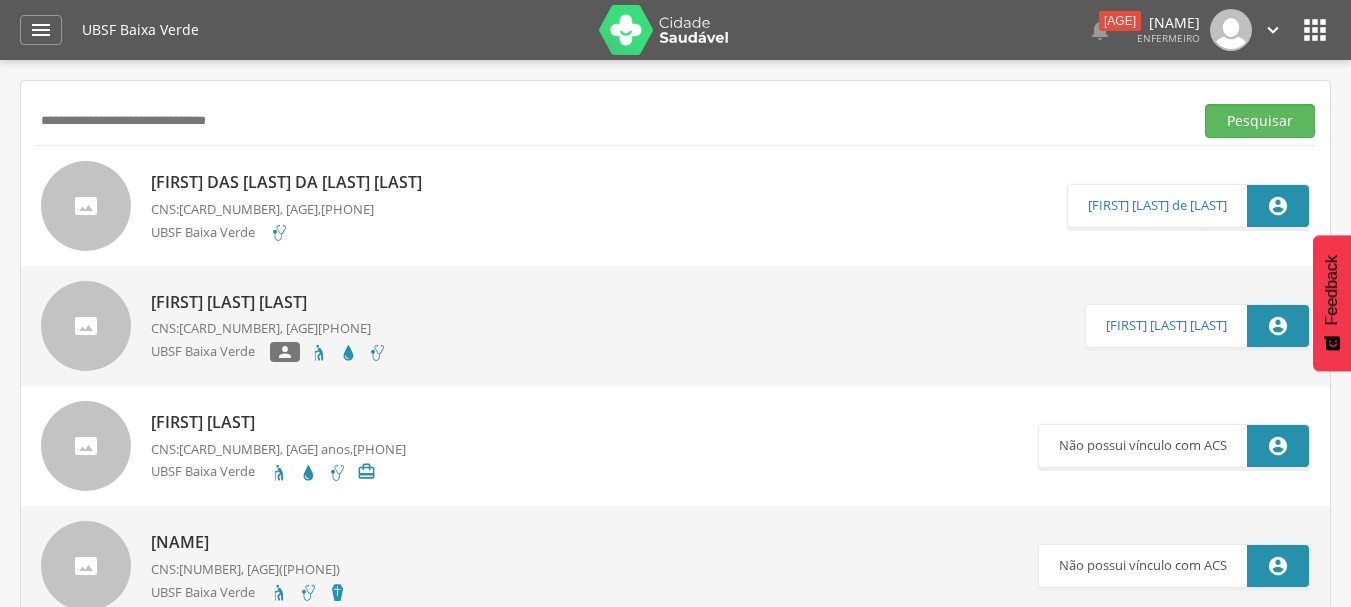 scroll, scrollTop: 0, scrollLeft: 0, axis: both 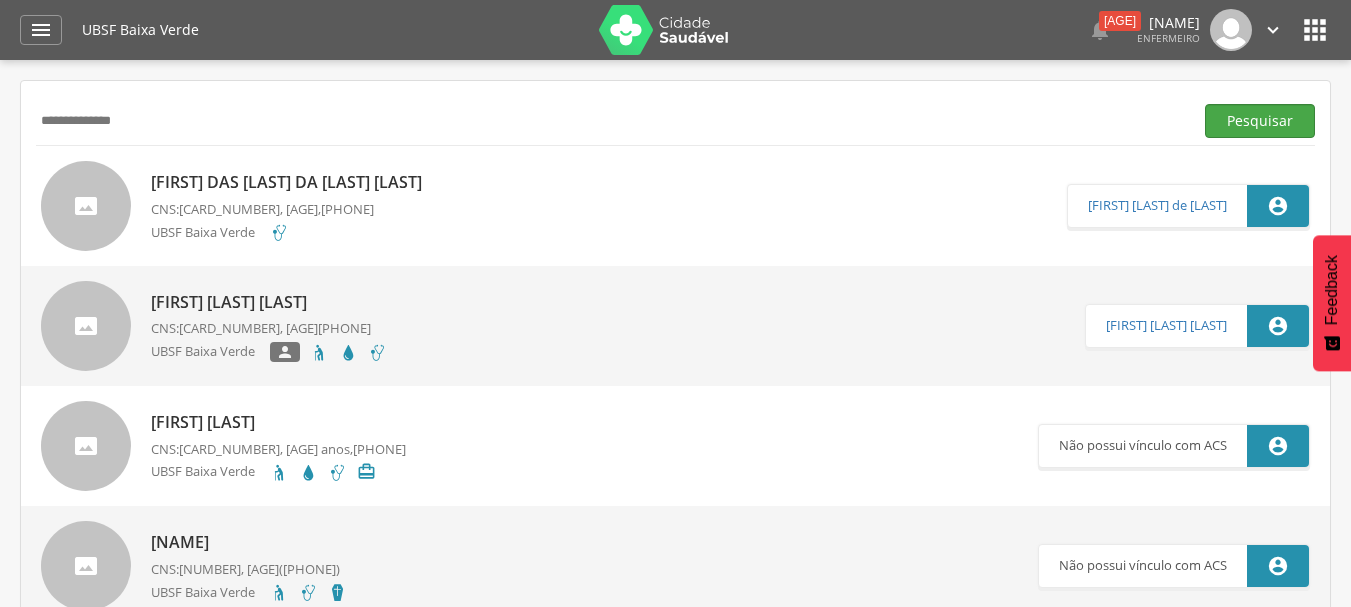 type on "**********" 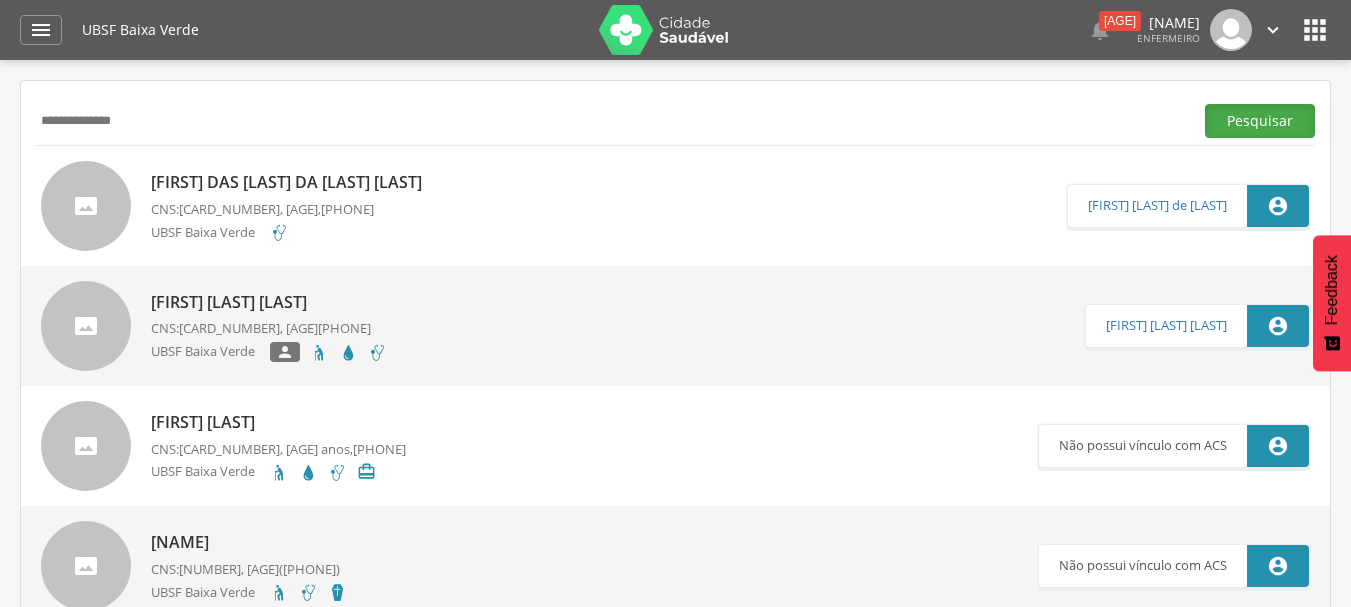 click on "Pesquisar" at bounding box center [1260, 121] 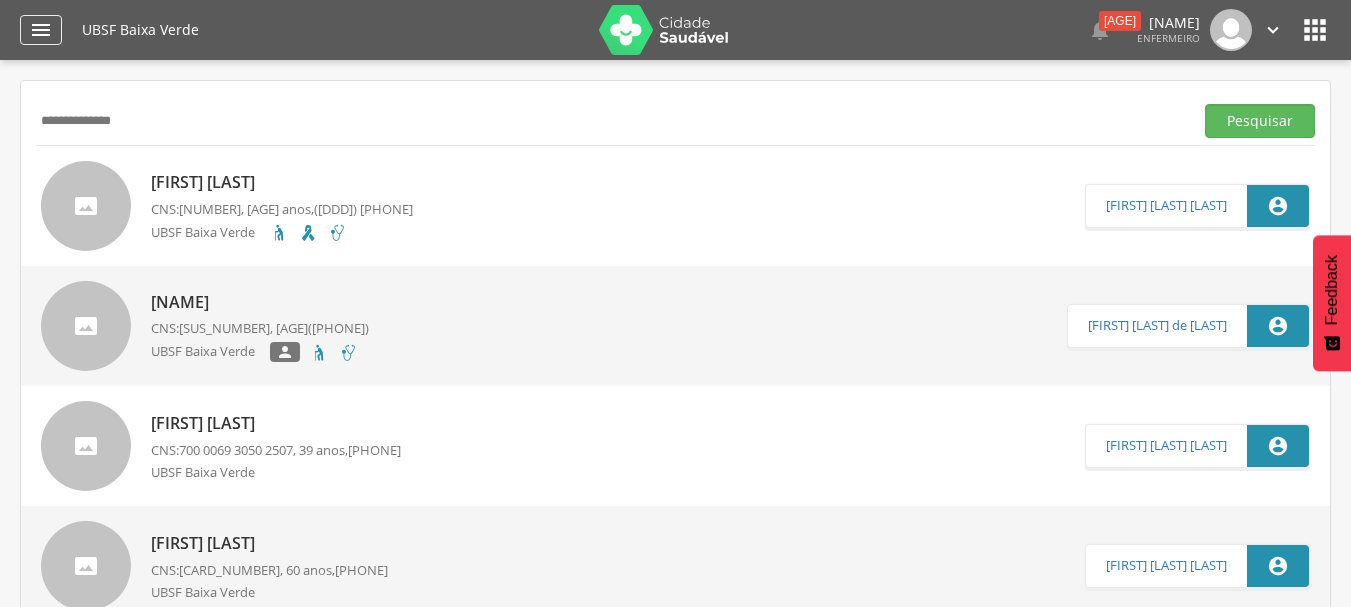 click on "" at bounding box center (41, 30) 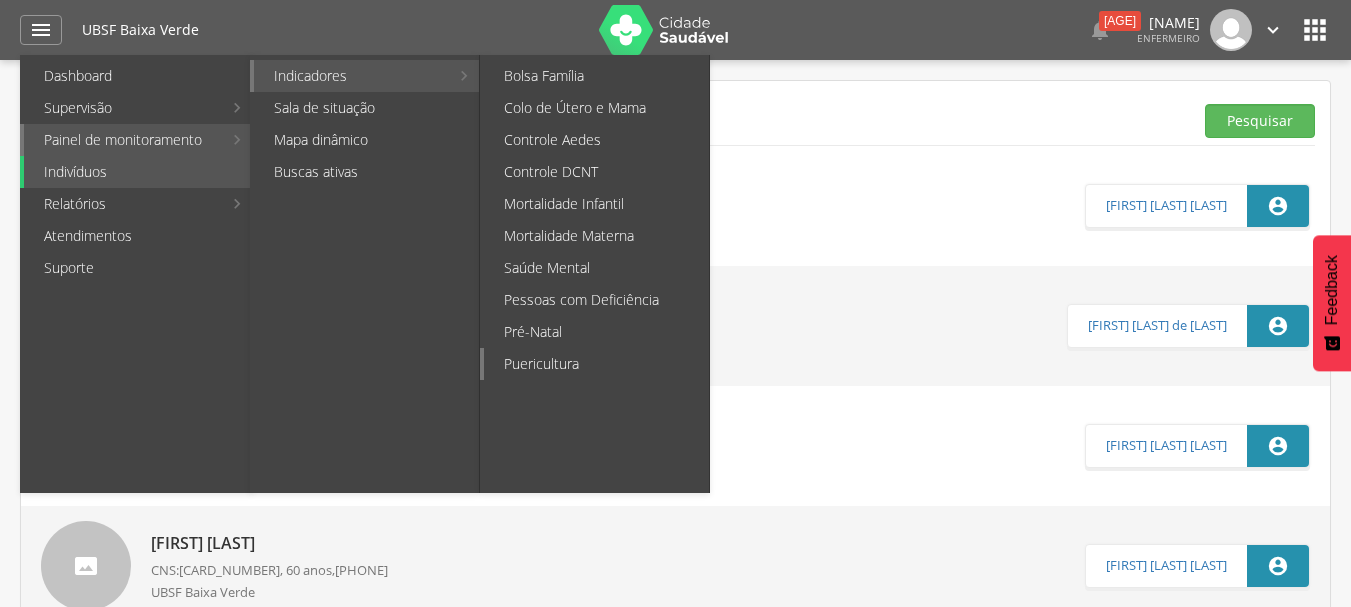 click on "Puericultura" at bounding box center [596, 364] 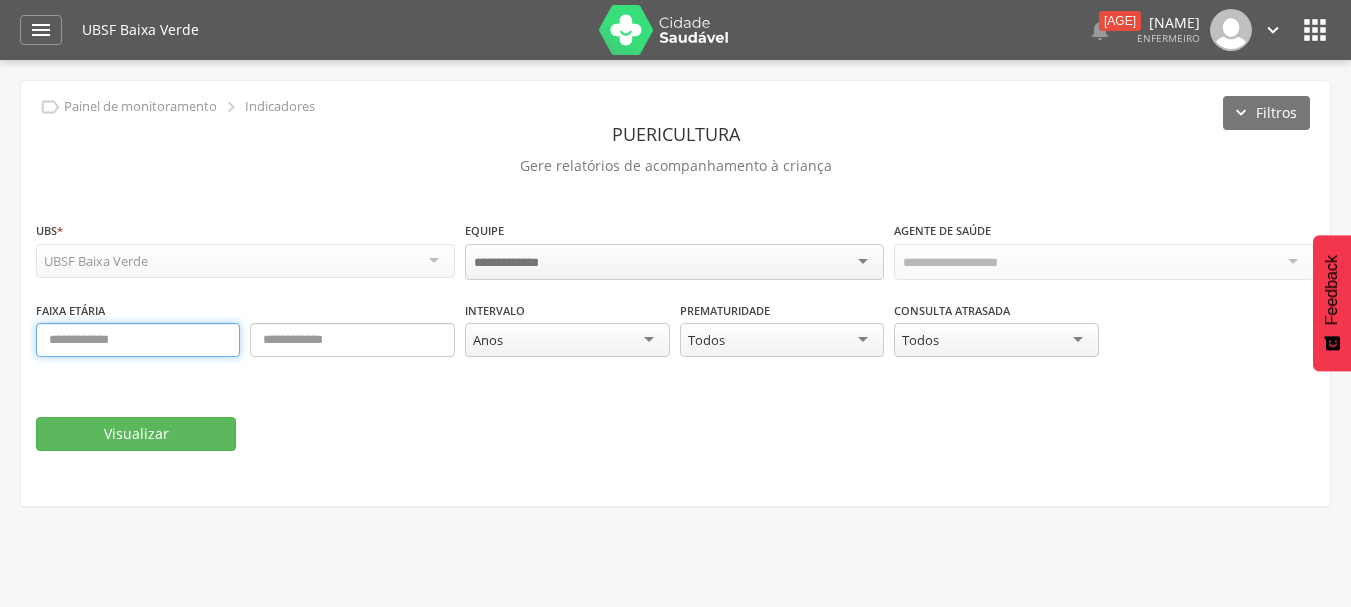 click at bounding box center (138, 340) 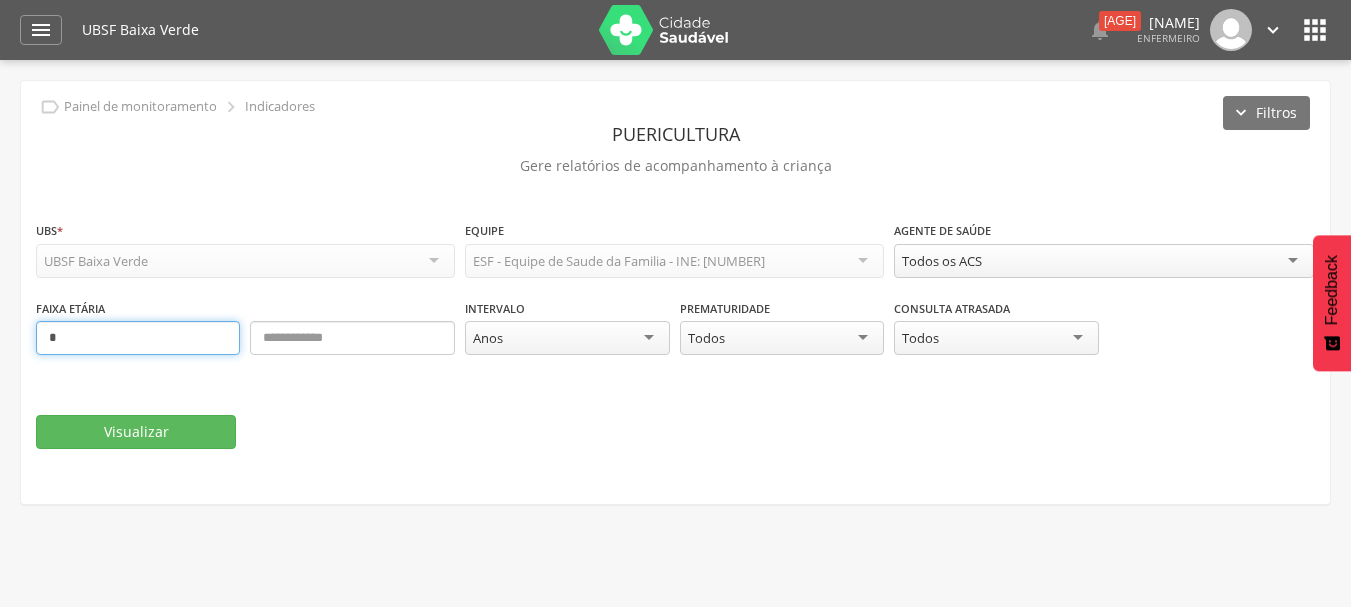type on "*" 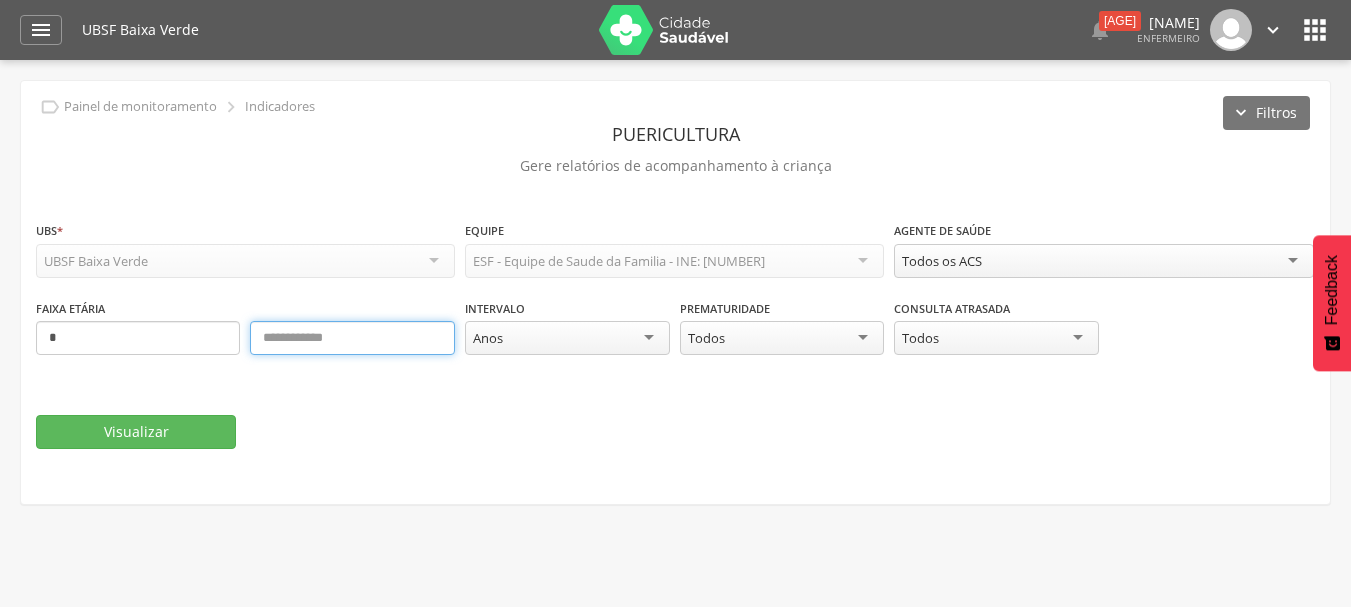 click at bounding box center (352, 338) 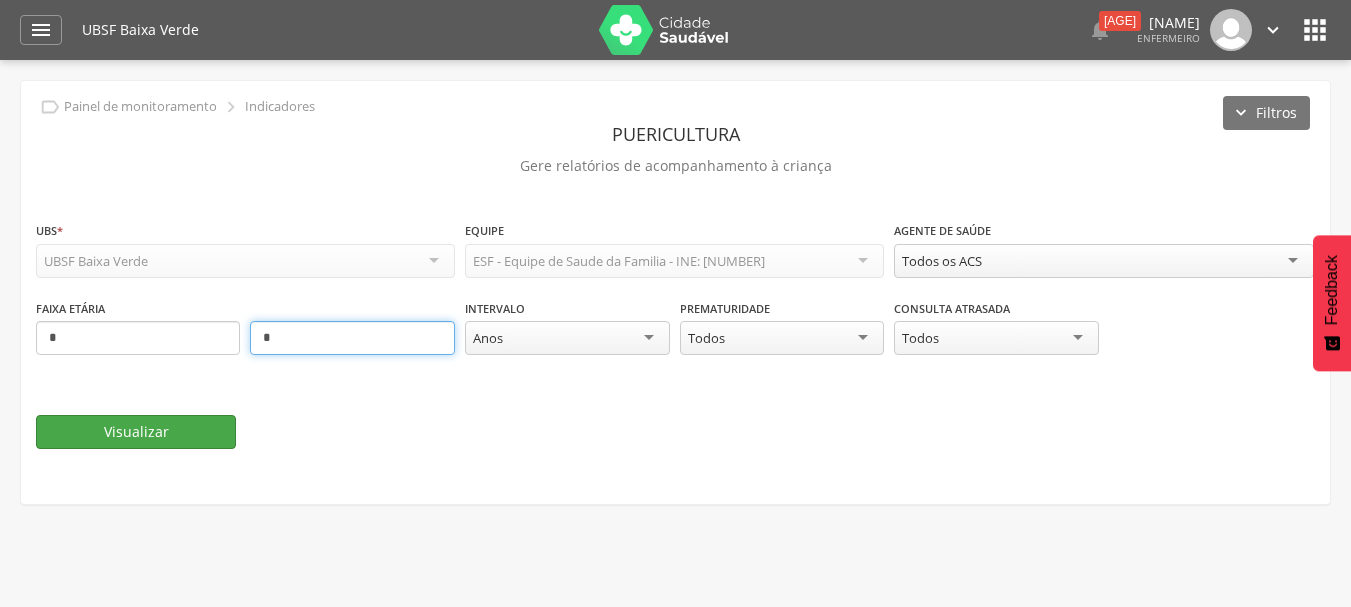 type on "*" 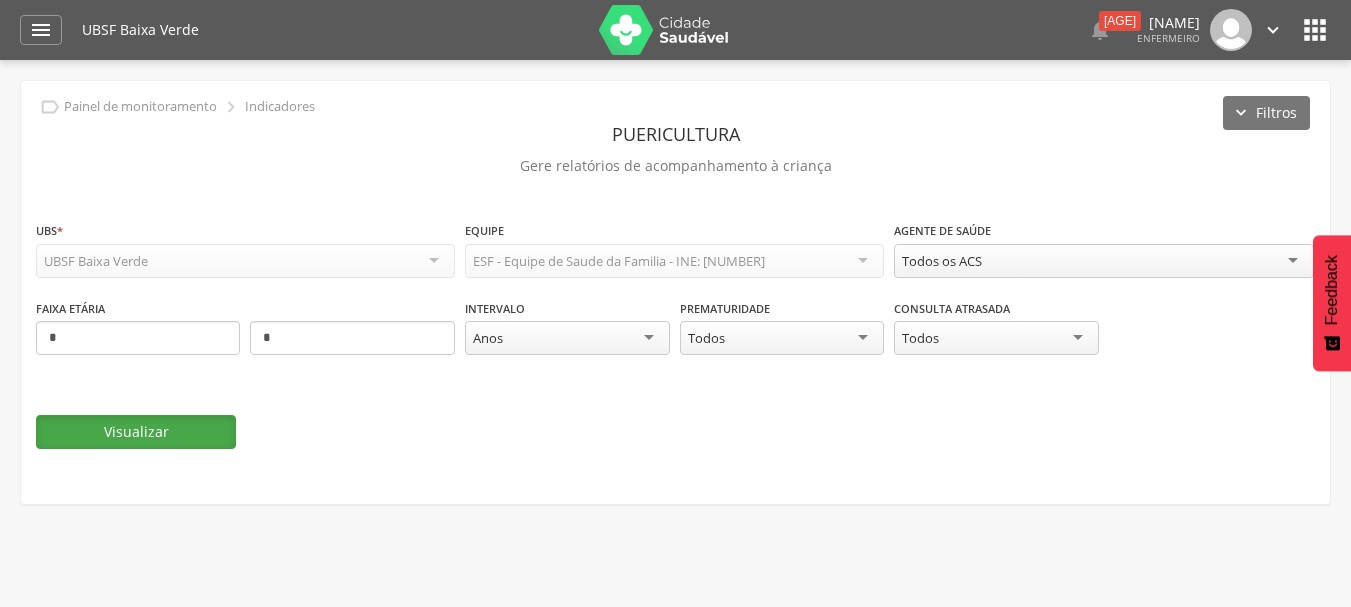 click on "Visualizar" at bounding box center [136, 432] 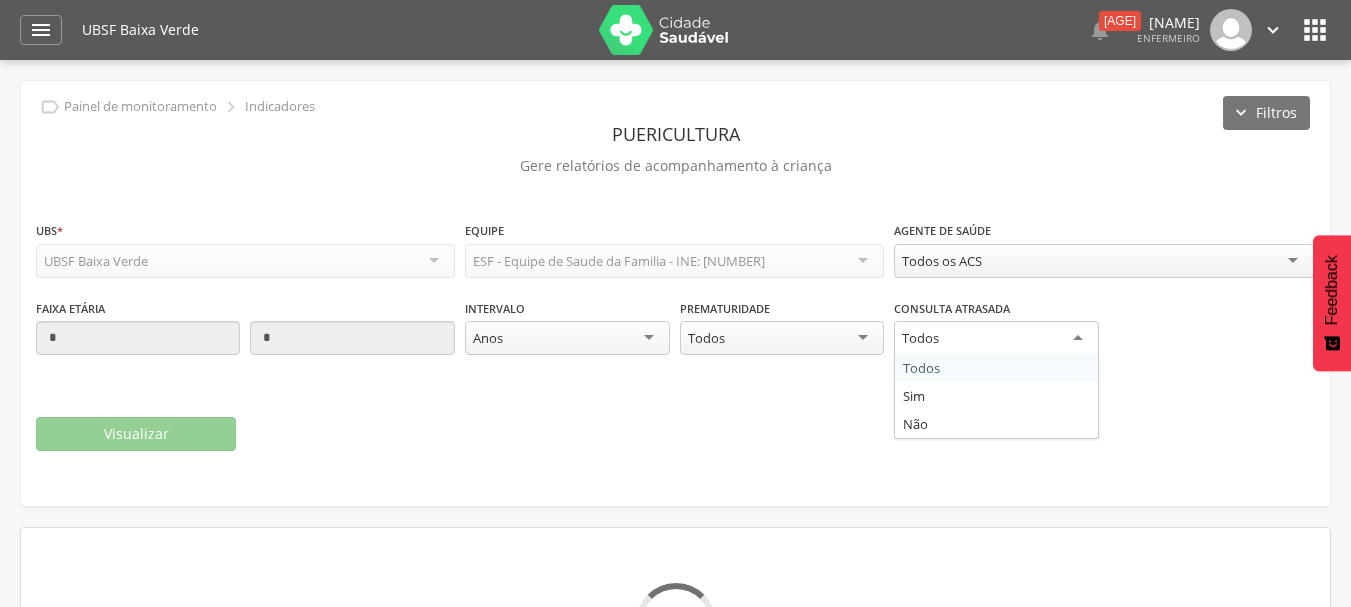 click on "Todos" at bounding box center (996, 339) 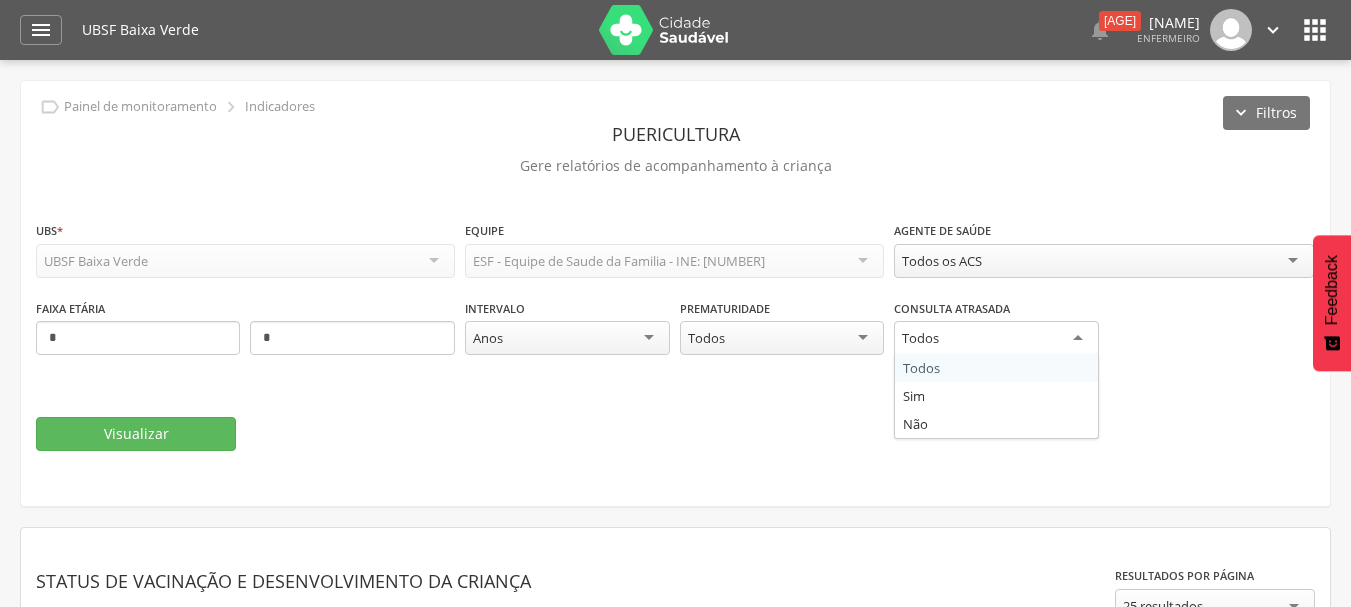 click on "Todos os ACS" at bounding box center [1103, 261] 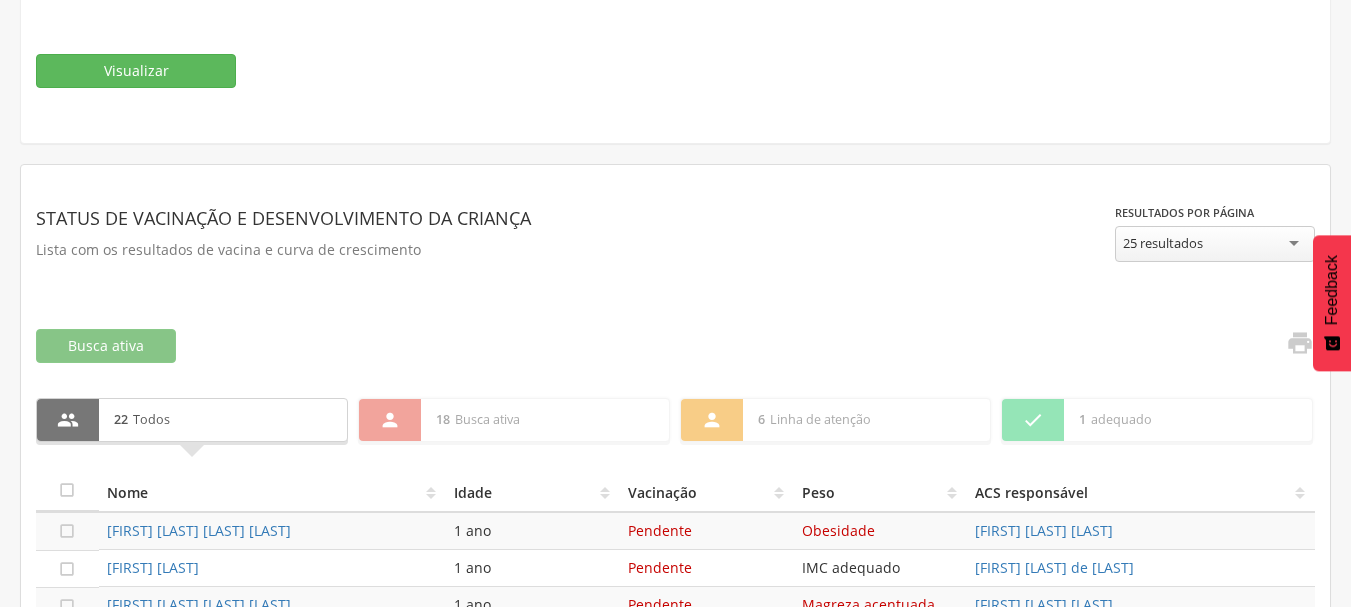 scroll, scrollTop: 400, scrollLeft: 0, axis: vertical 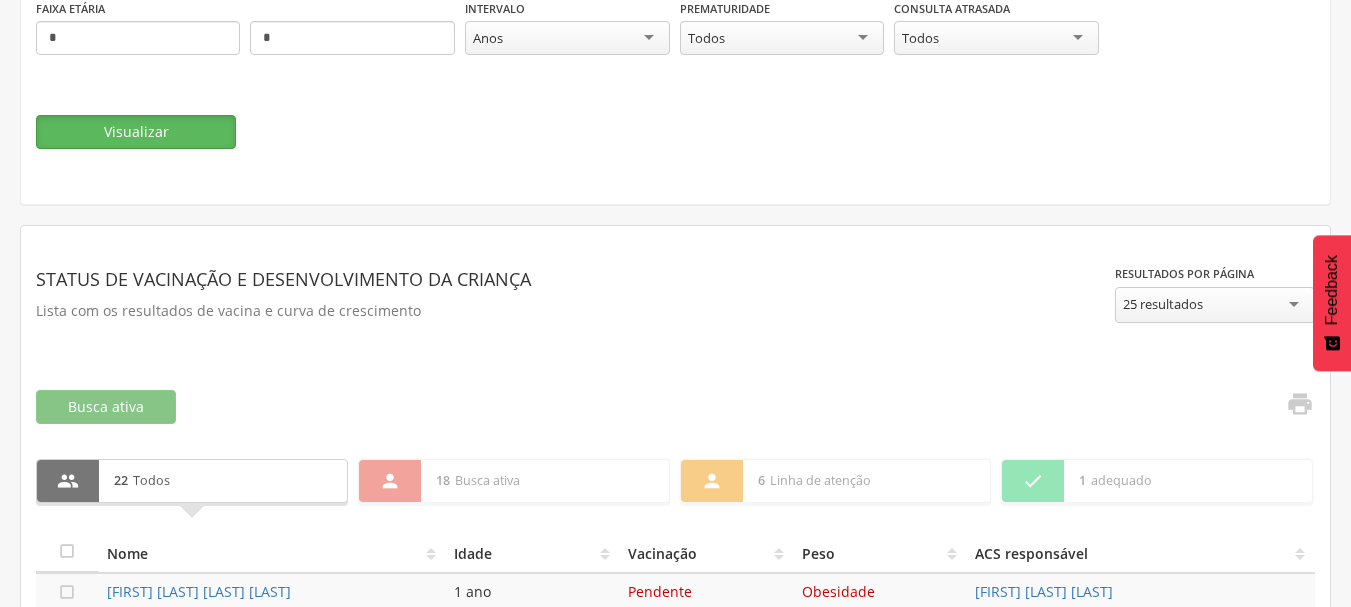 click on "Visualizar" at bounding box center [136, 132] 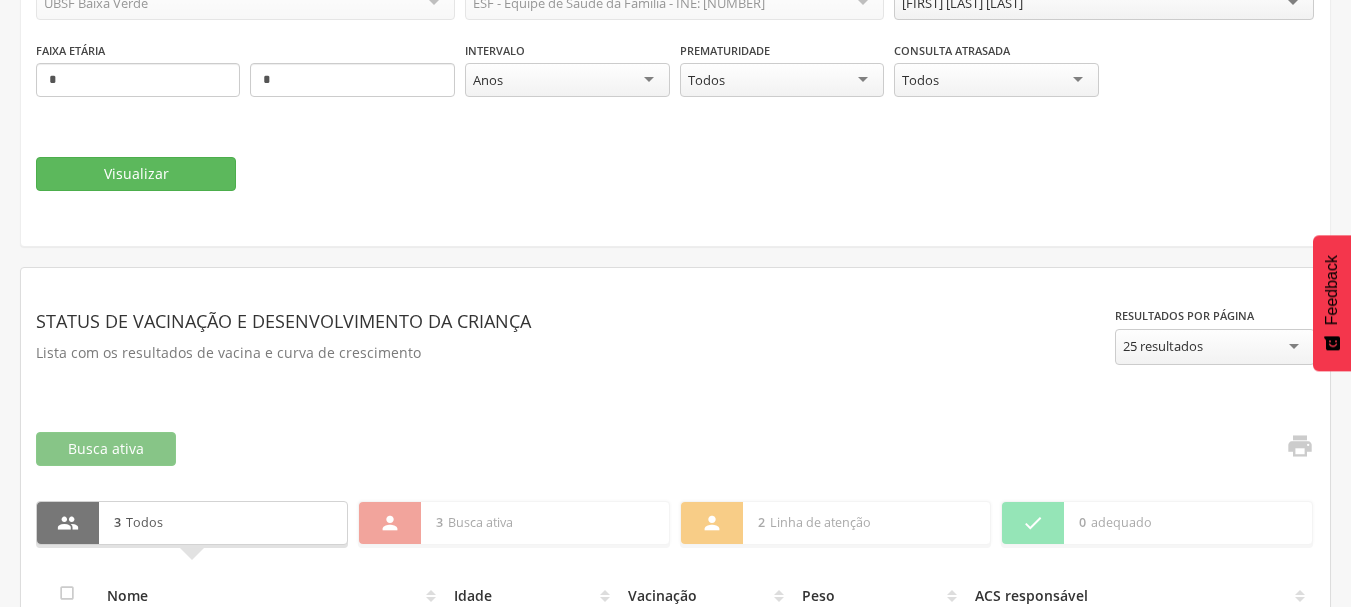 scroll, scrollTop: 188, scrollLeft: 0, axis: vertical 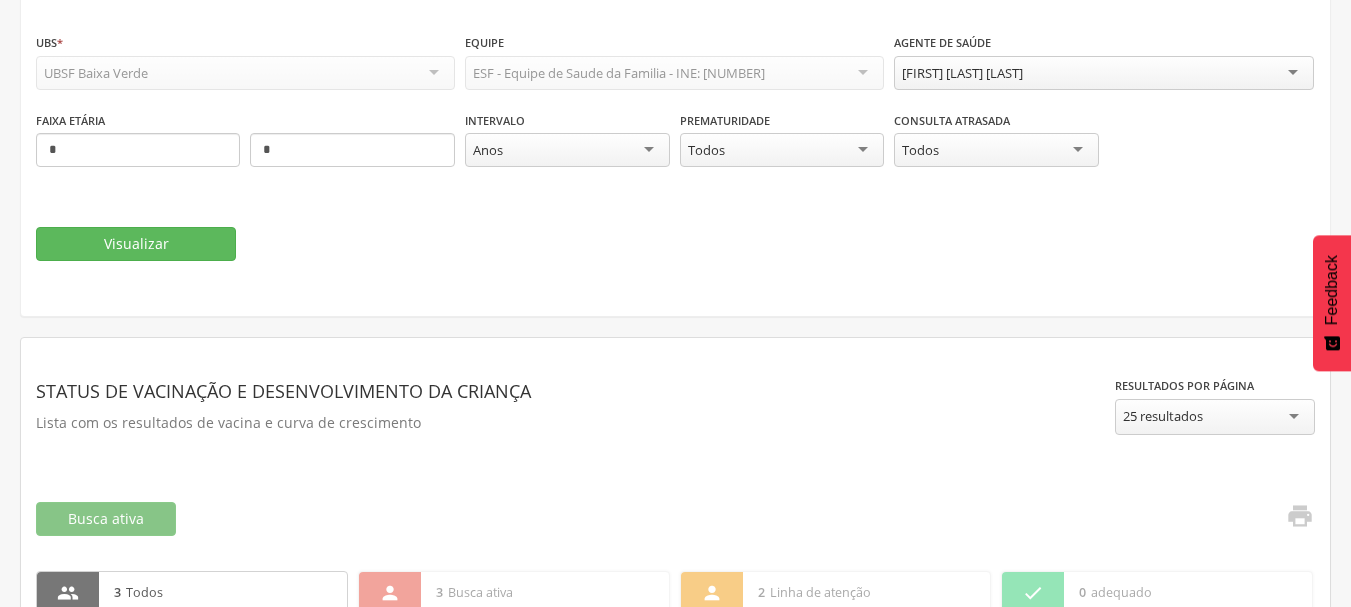 click on "[FIRST] [LAST] [LAST]" at bounding box center [1103, 73] 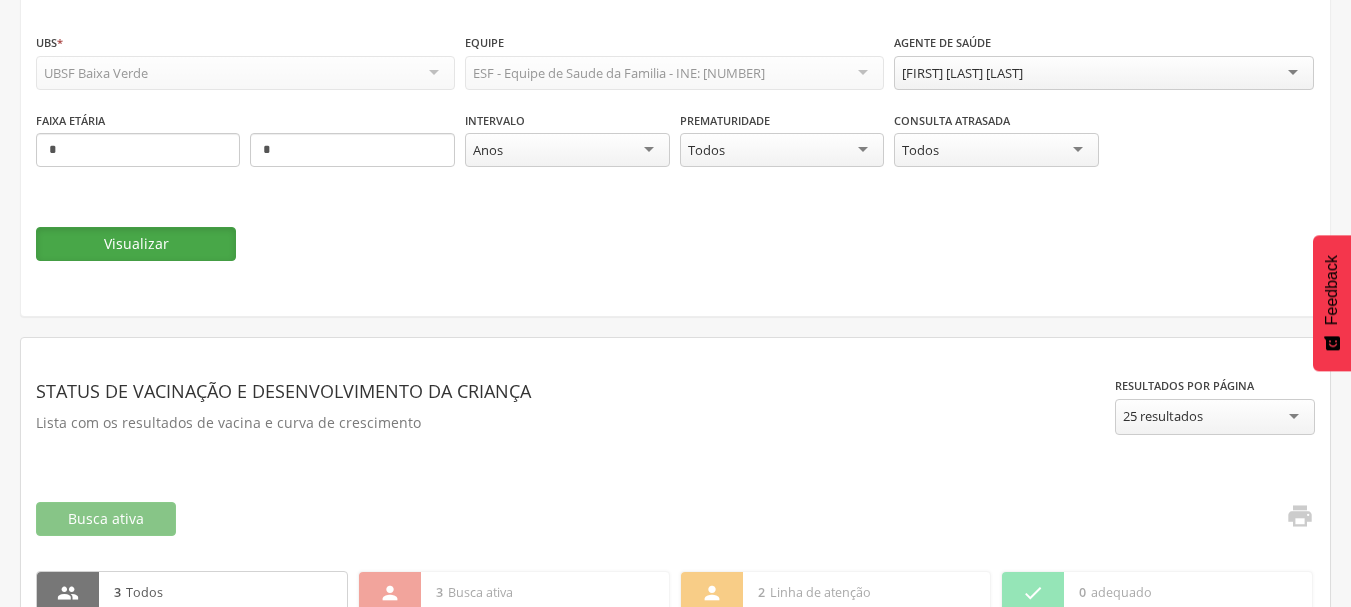 click on "Visualizar" at bounding box center (136, 244) 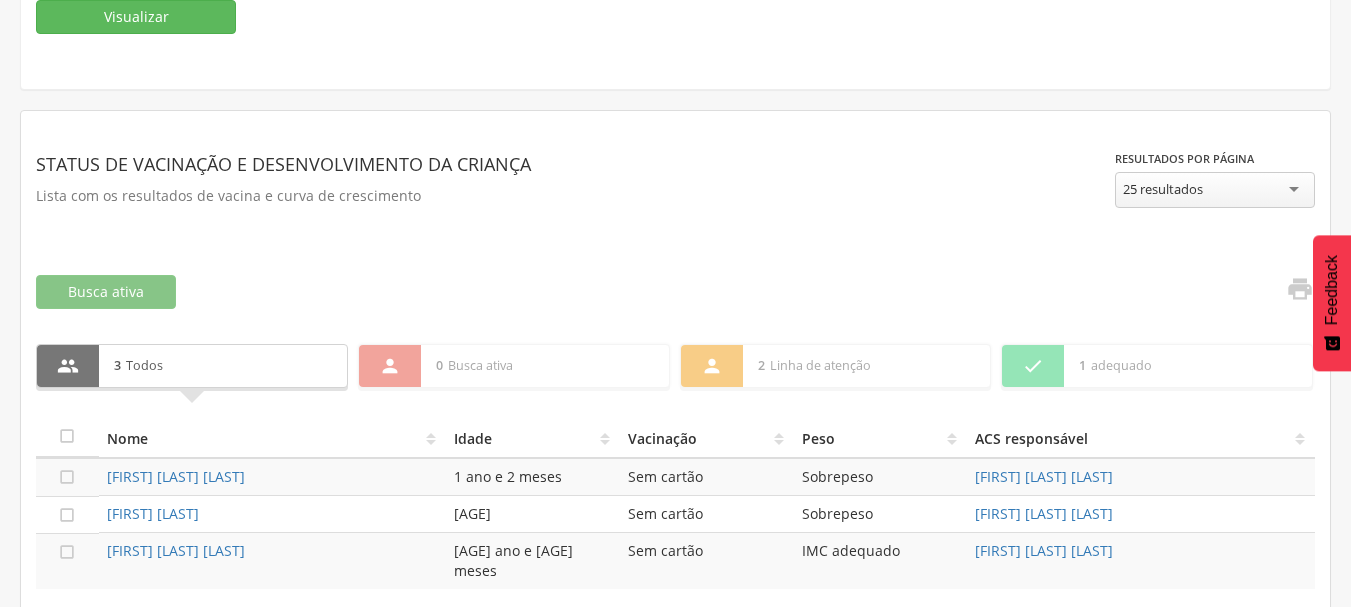 scroll, scrollTop: 488, scrollLeft: 0, axis: vertical 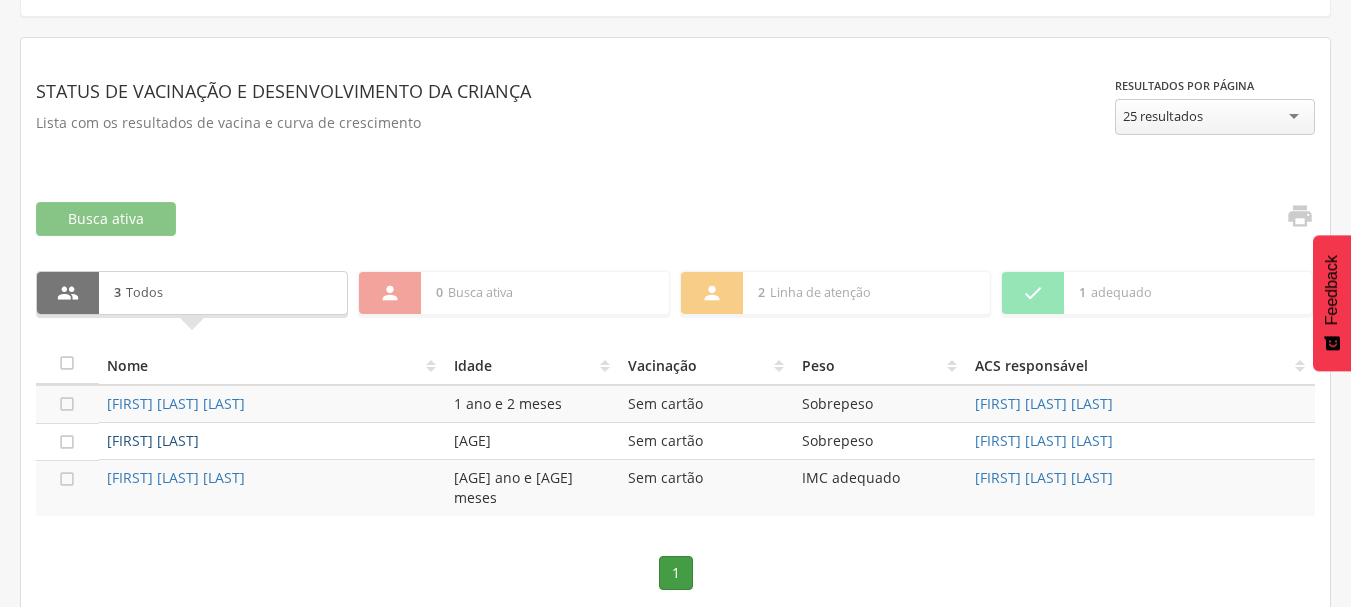 click on "[FIRST] [LAST]" at bounding box center [153, 440] 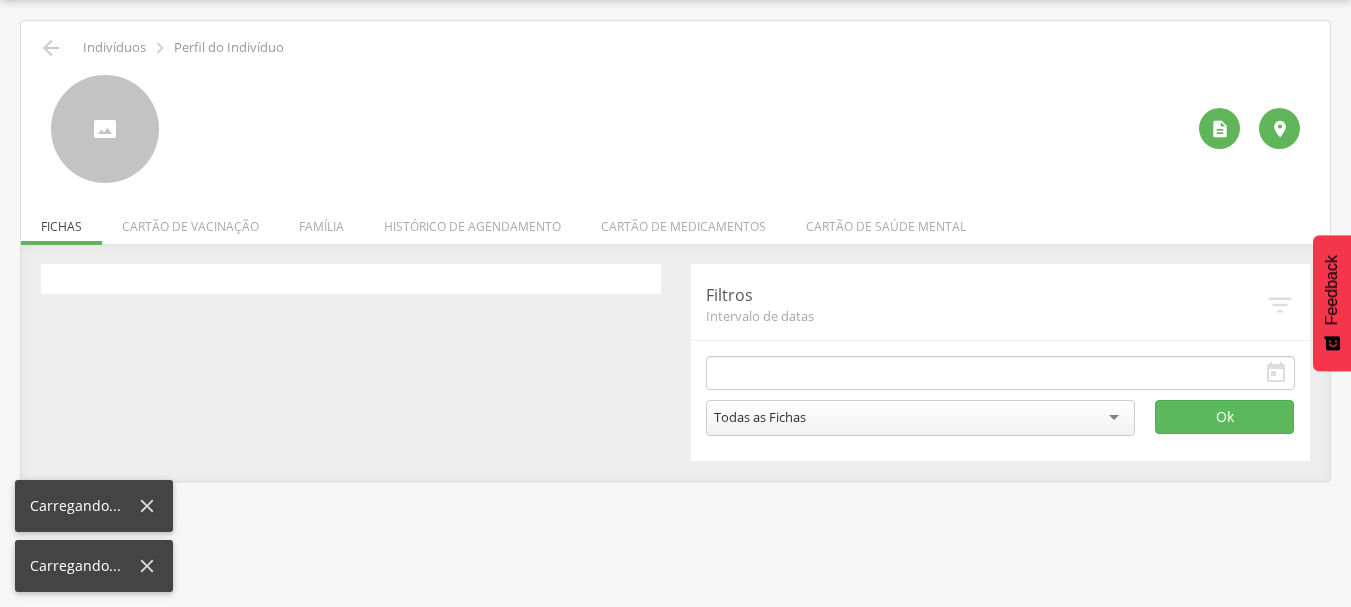 scroll, scrollTop: 60, scrollLeft: 0, axis: vertical 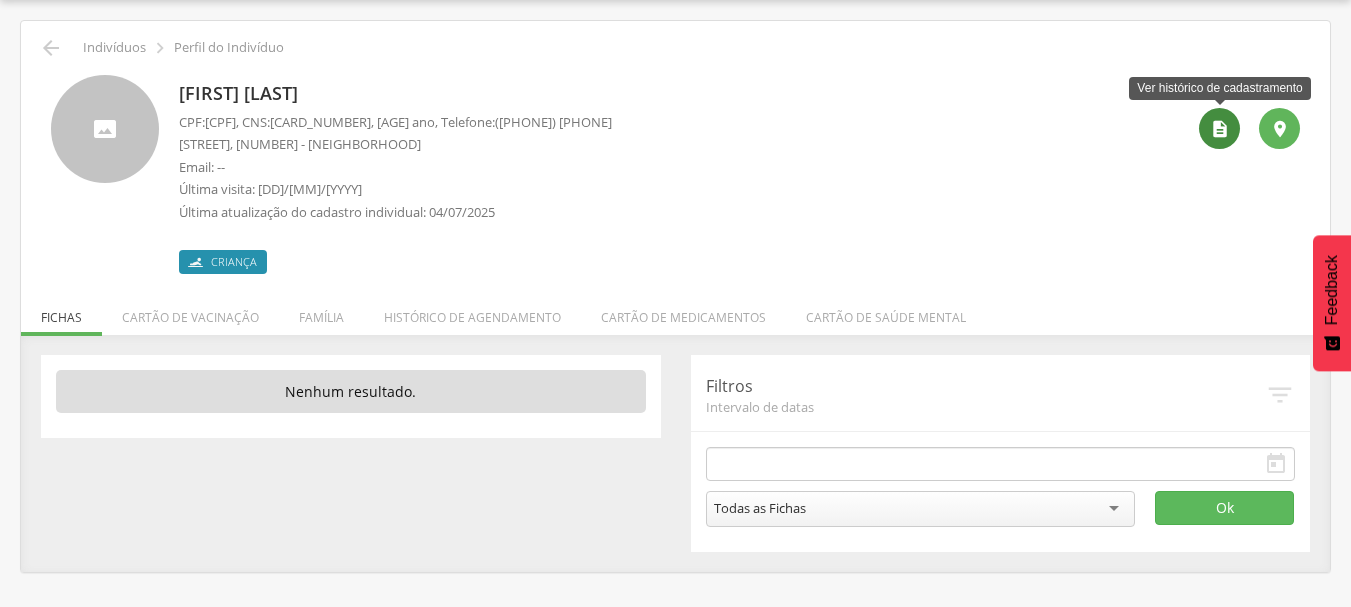 click on "" at bounding box center (1220, 129) 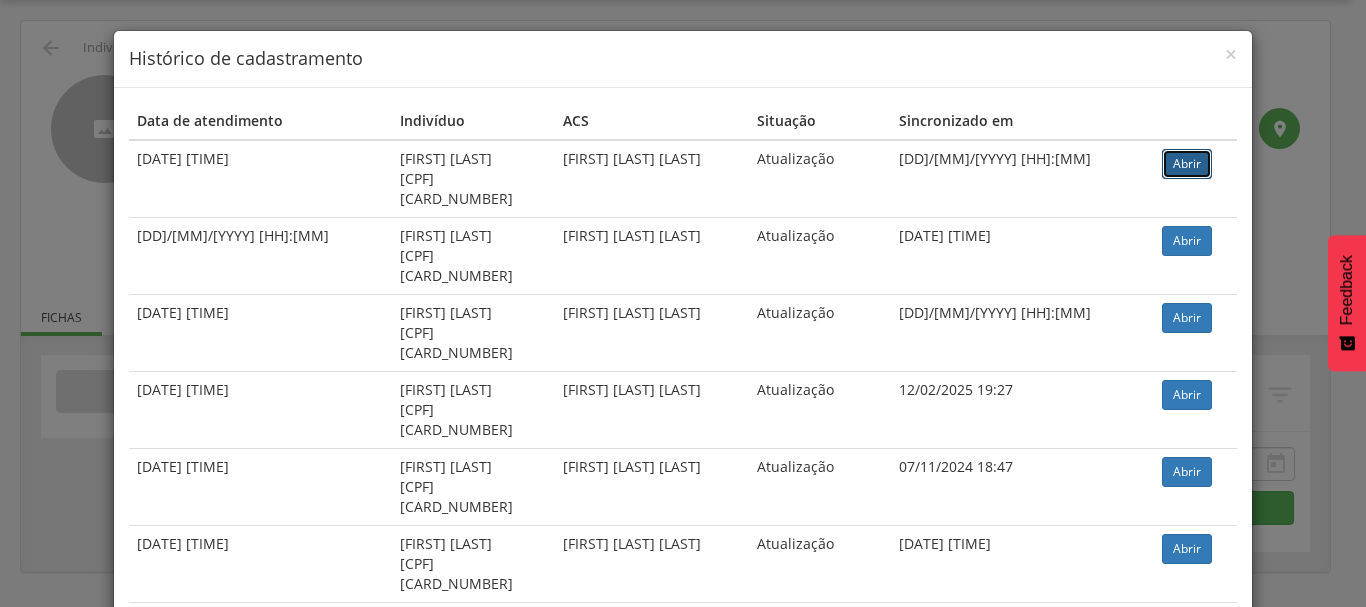 click on "Abrir" at bounding box center (1187, 164) 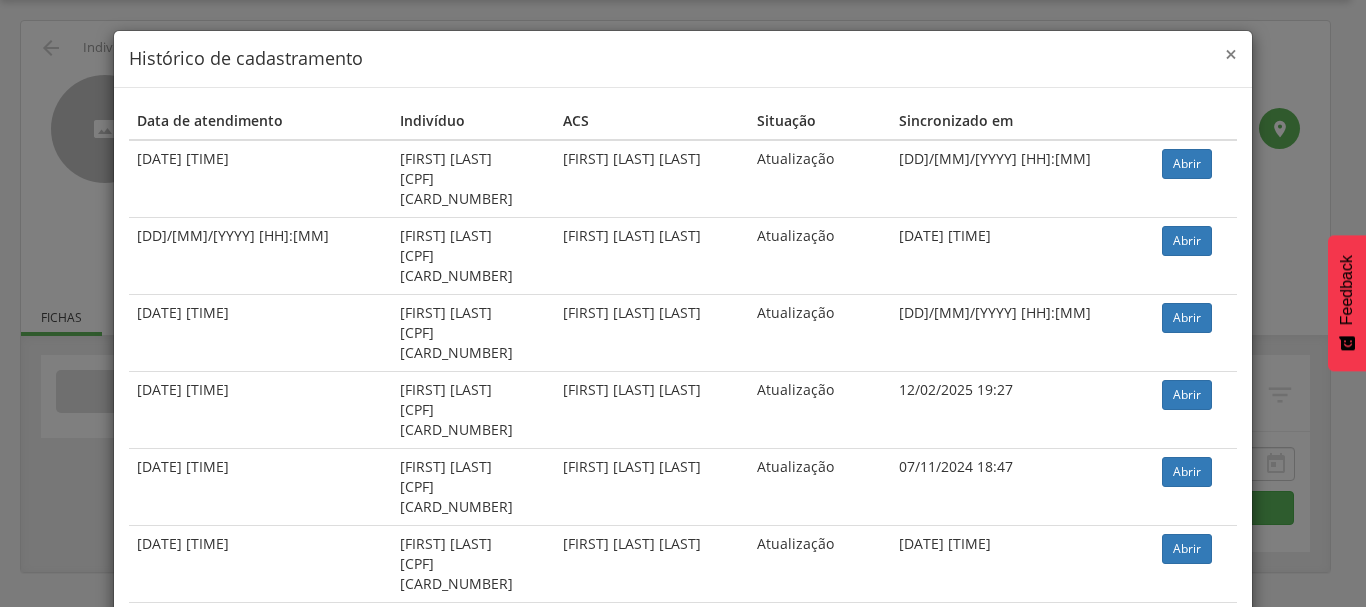 click on "×" at bounding box center [1231, 54] 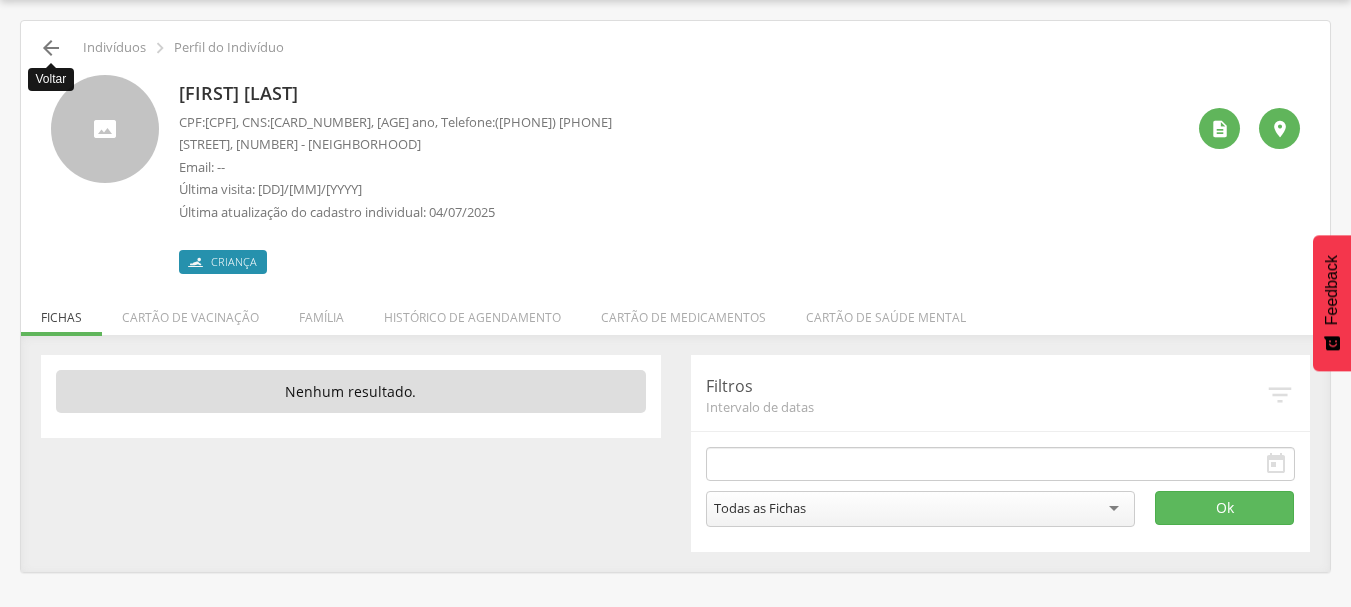 click on "" at bounding box center [51, 48] 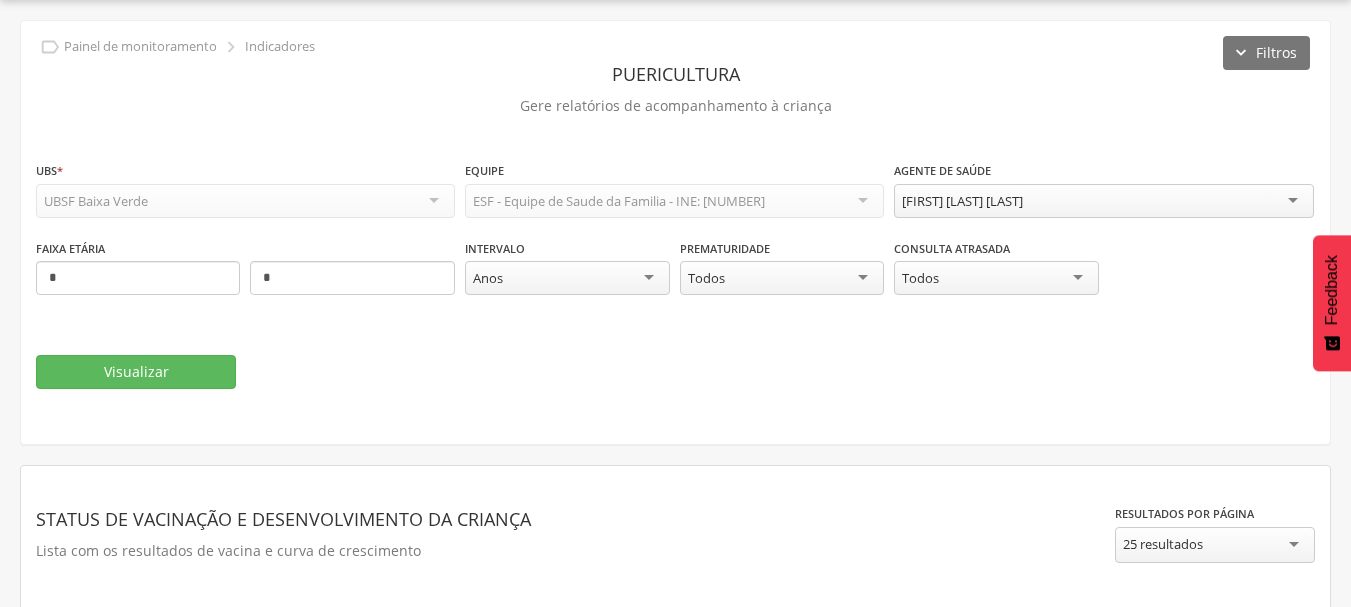 scroll, scrollTop: 0, scrollLeft: 0, axis: both 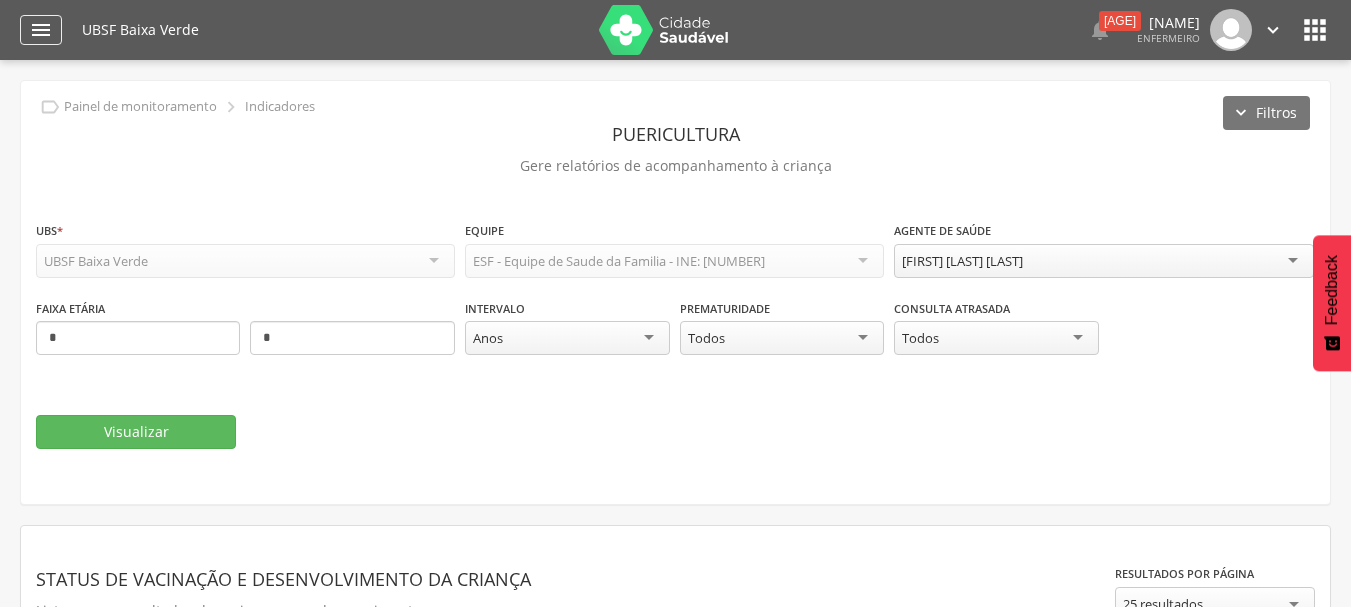 click on "" at bounding box center [41, 30] 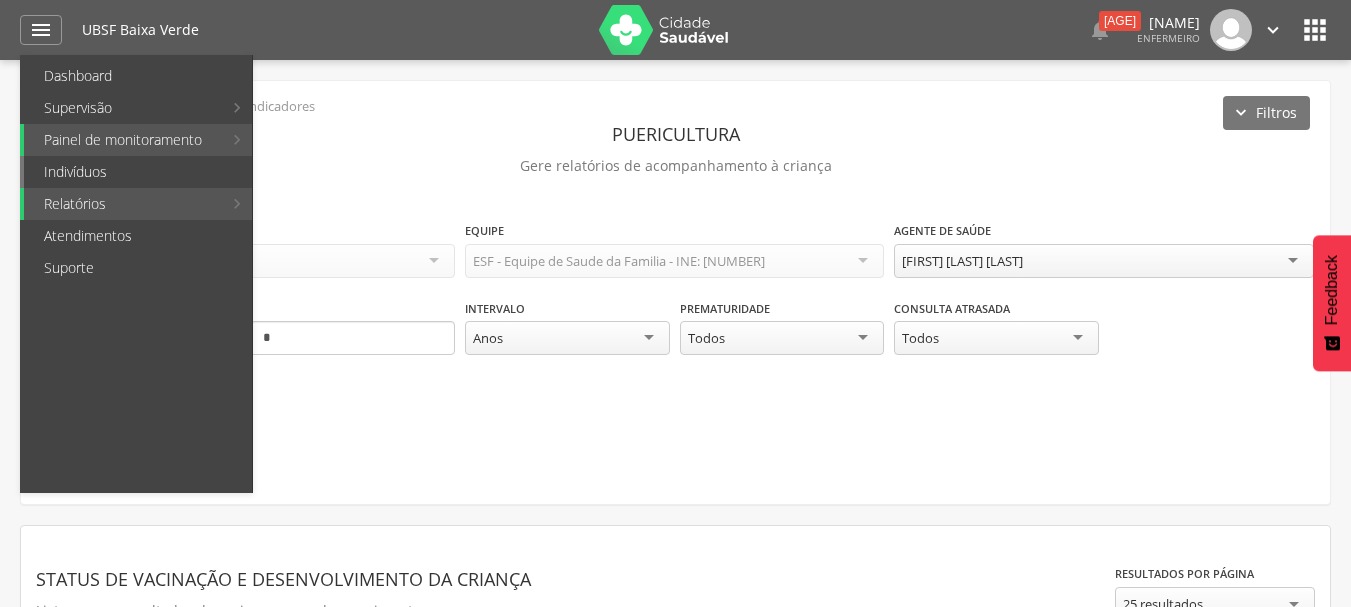 click on "Indivíduos" at bounding box center (138, 172) 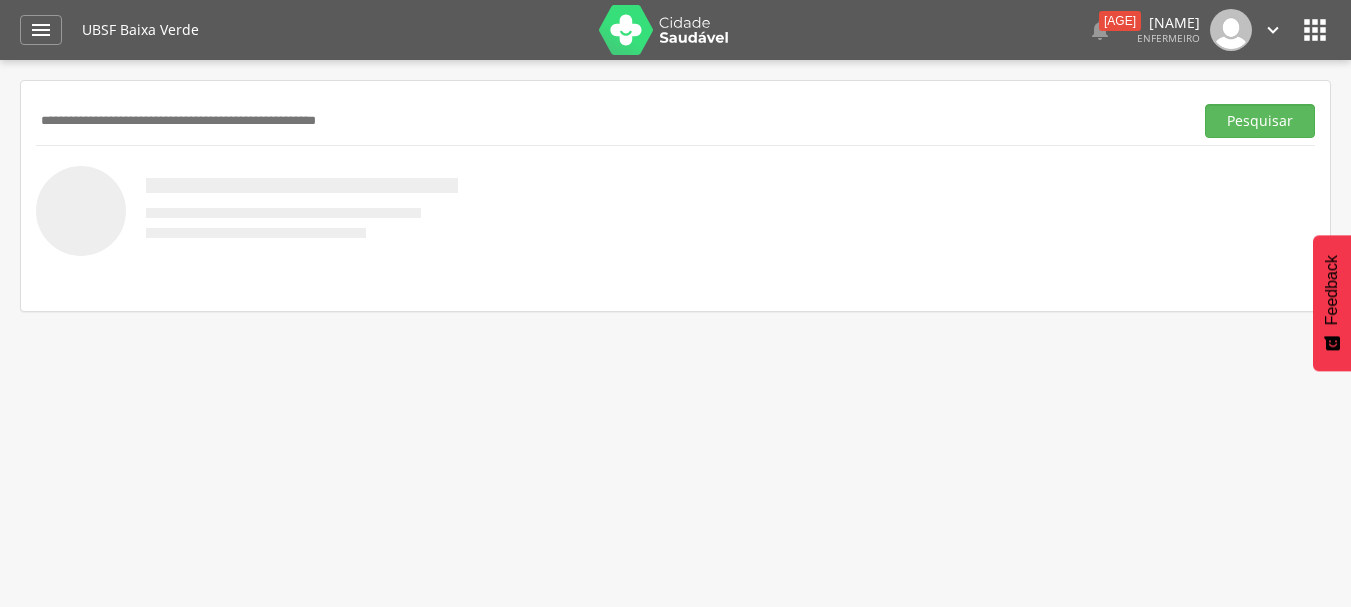drag, startPoint x: 258, startPoint y: 100, endPoint x: 124, endPoint y: 119, distance: 135.34032 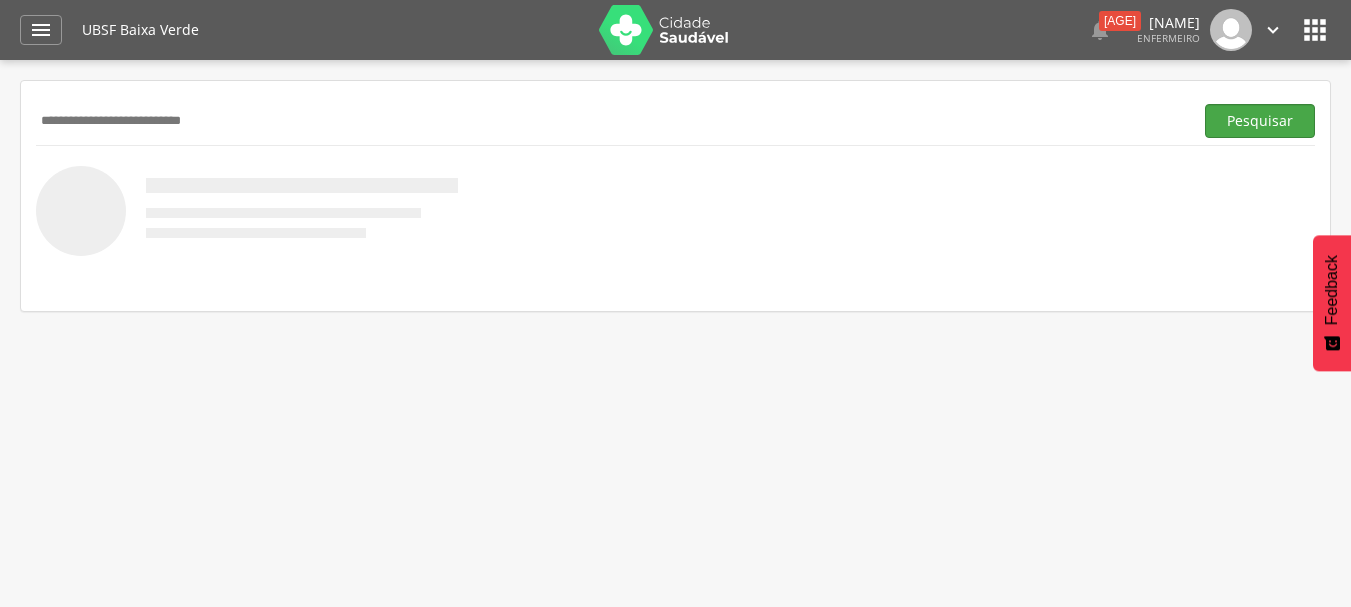type on "**********" 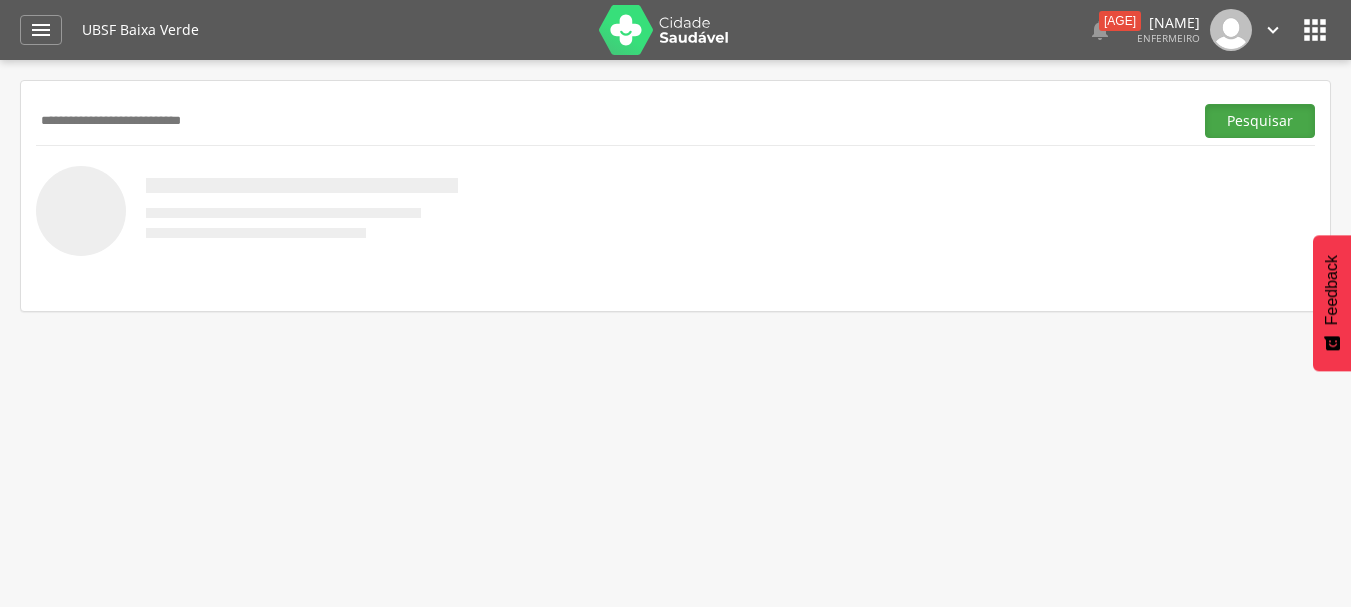 click on "Pesquisar" at bounding box center [1260, 121] 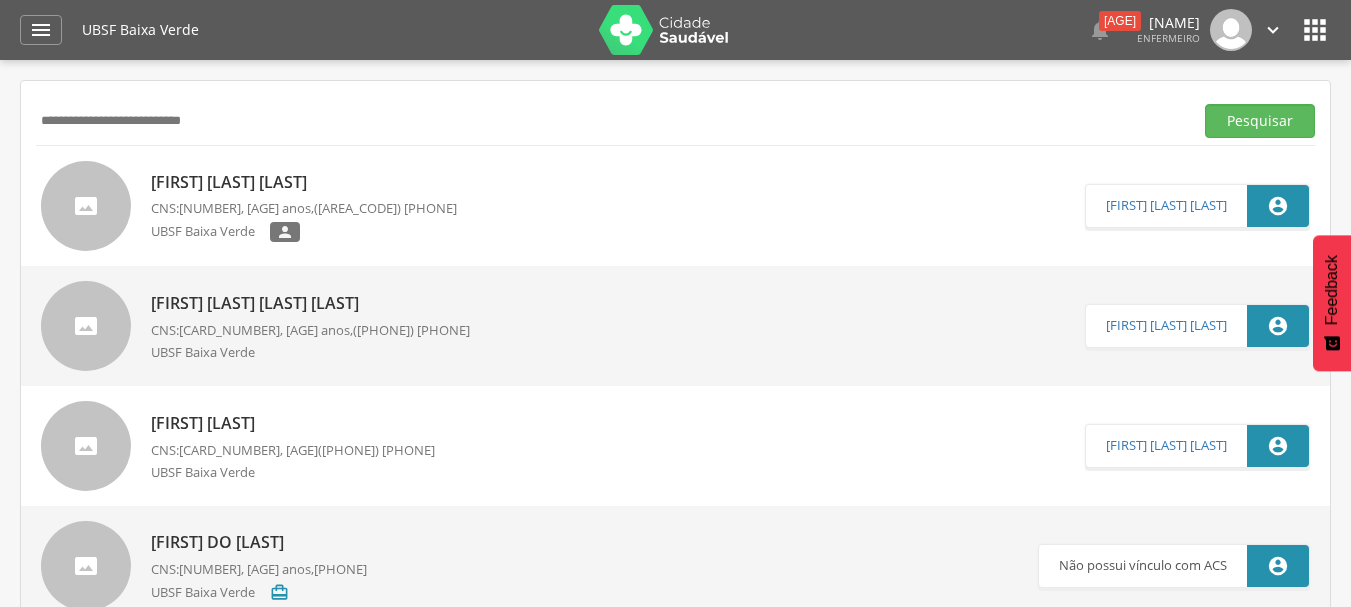 click on "[NUMBER]" at bounding box center (210, 208) 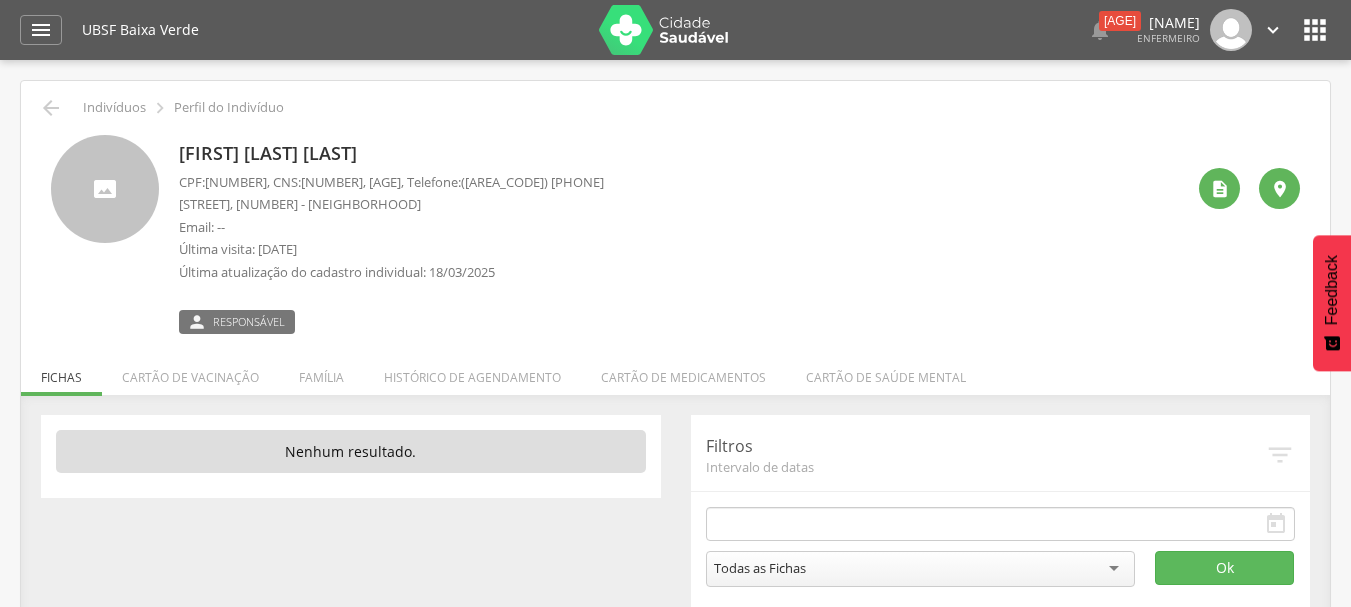 drag, startPoint x: 221, startPoint y: 178, endPoint x: 302, endPoint y: 180, distance: 81.02469 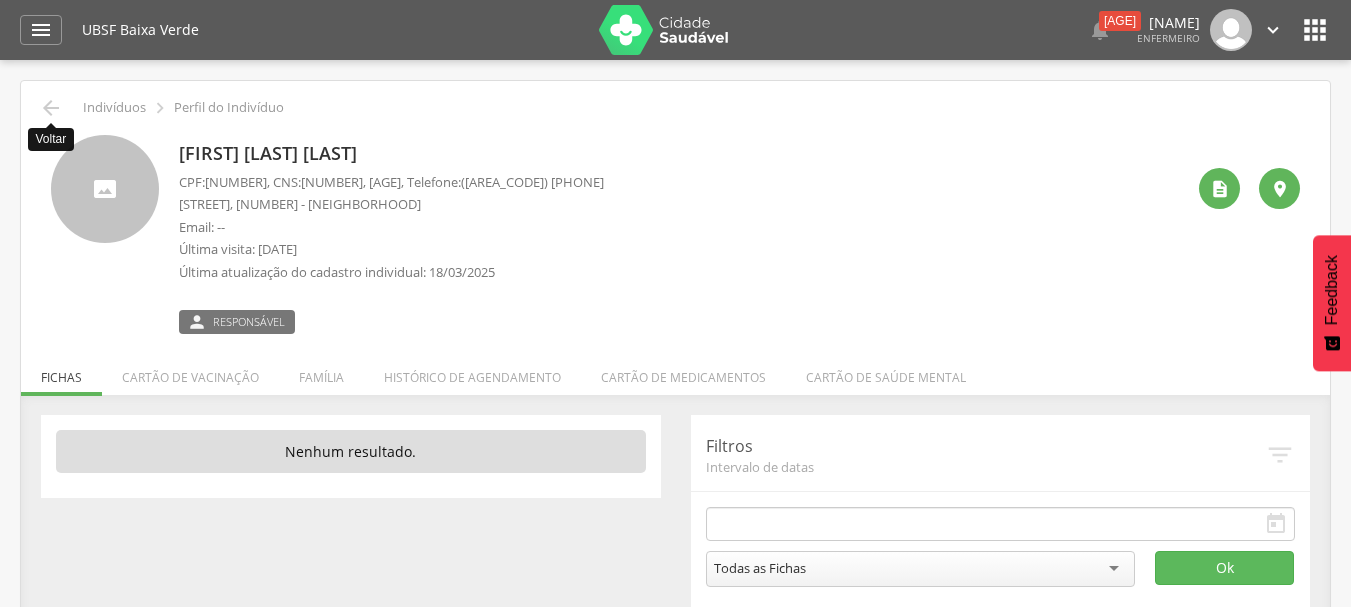 click on " Voltar
Indivíduos

Perfil do Indivíduo
[FIRST] [LAST] [LAST]
CPF:  [CPF] , CNS:  [CNS] , [AGE] anos, Telefone:  [PHONE] [STREET], [NEIGHBORHOOD], [NEIGHBORHOOD] Email: -- Última visita: [DATE] Última atualização do cadastro individual: [DATE]
   Responsável


Fichas
Cartão de vacinação
Família
Histórico de agendamento
Cartão de medicamentos
Cartão de saúde mental
2
Nenhum outro membro da família cadastrado.
[FIRST] [LAST] [LAST] CNS:  [CNS] , [AGE] anos Heitor Lorenzo Nascimento Gomes CNS:  [CNS] , [AGE] ano" at bounding box center [675, 356] 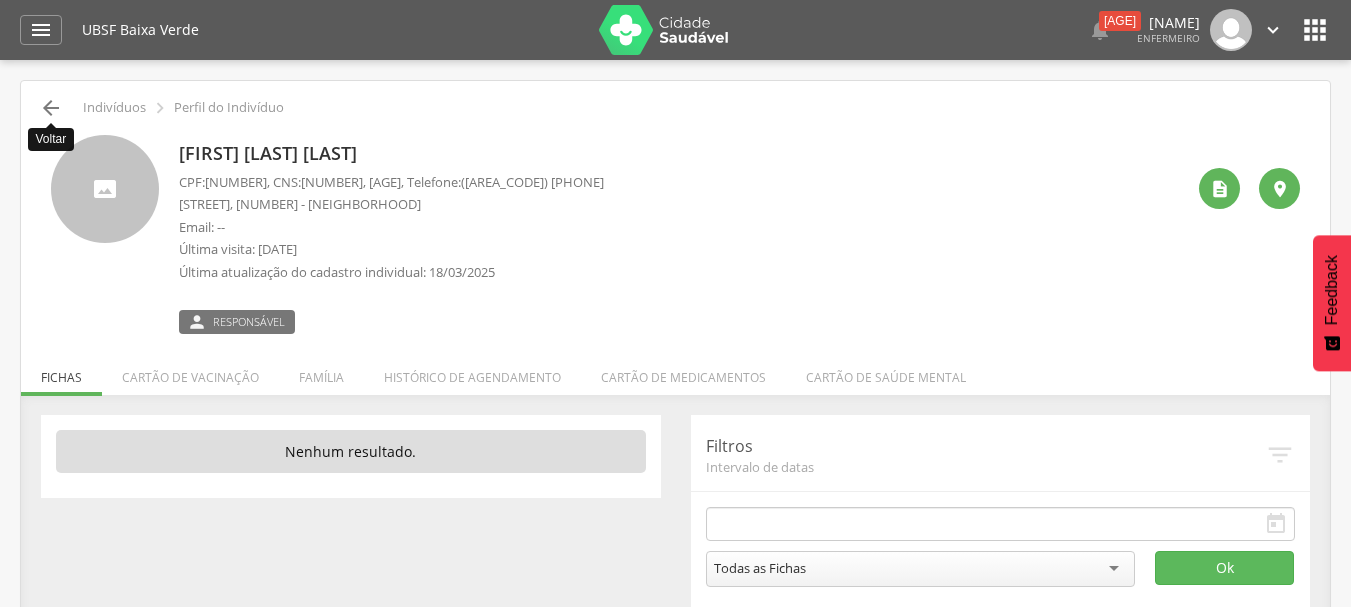click on "" at bounding box center [51, 108] 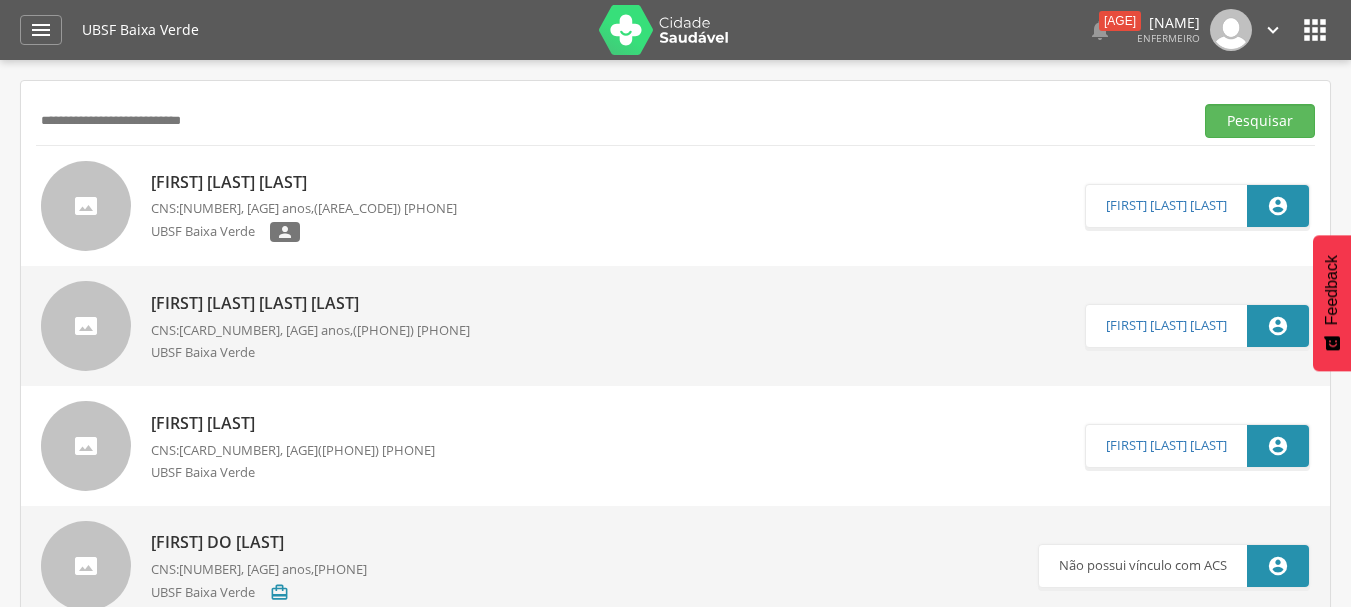 click on "[FIRST] [LAST] [LAST]" at bounding box center [304, 182] 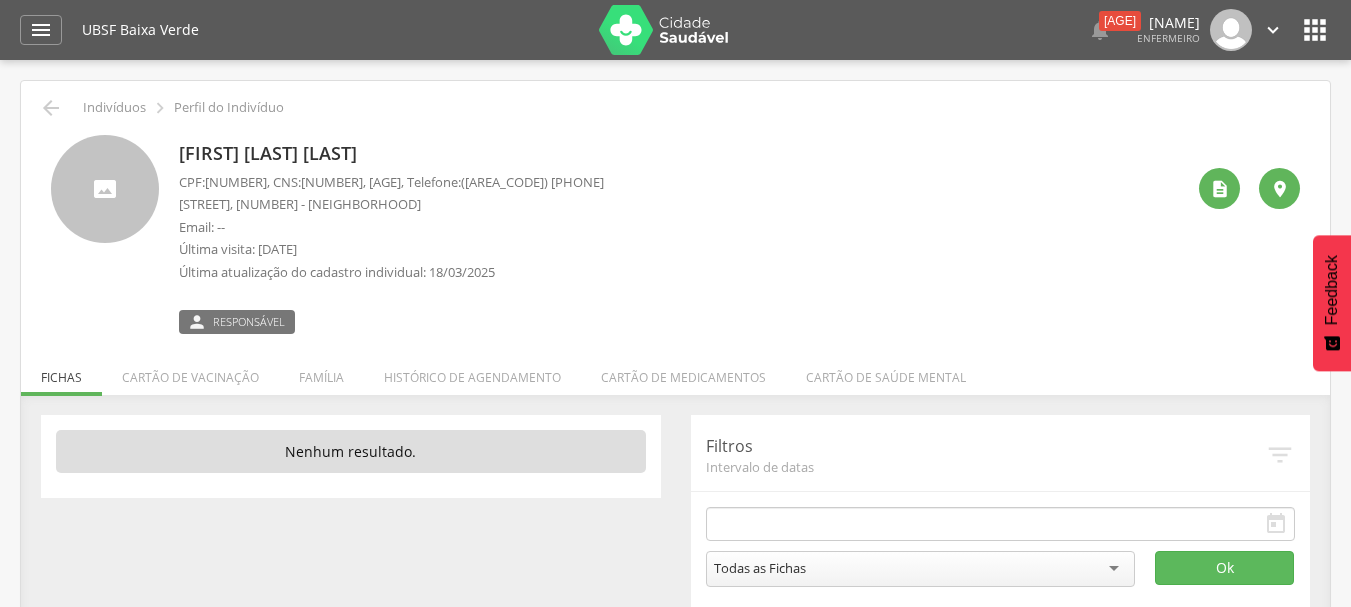 click on "[NUMBER]" at bounding box center (236, 182) 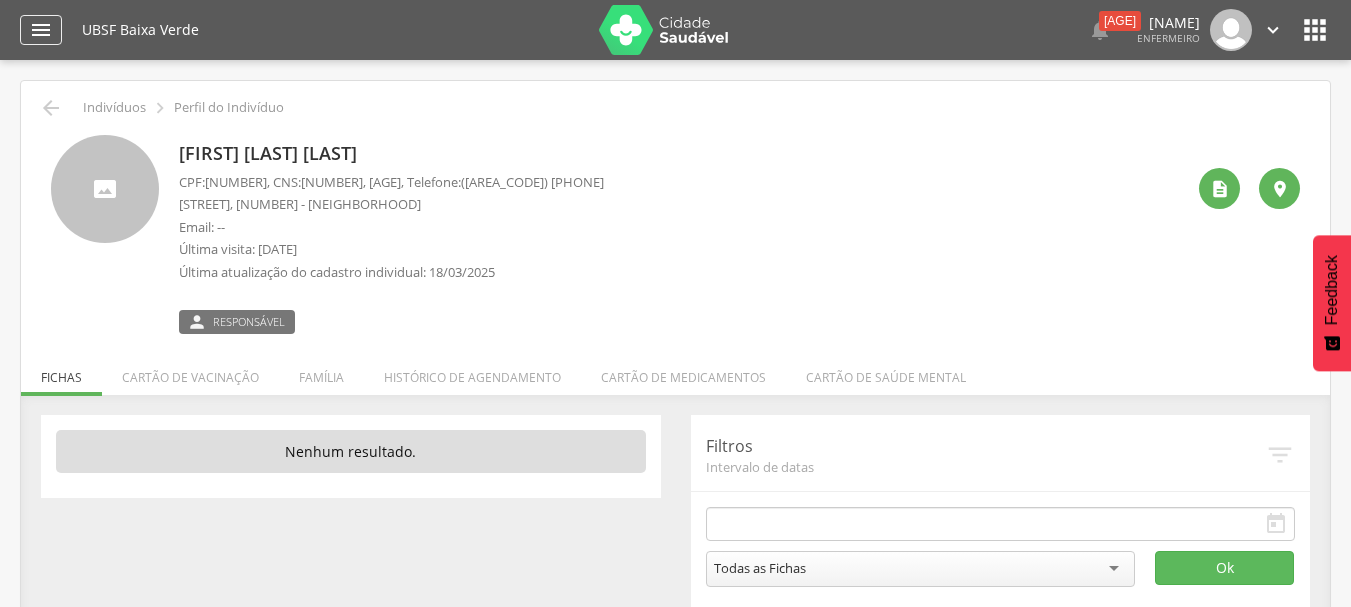 click on "" at bounding box center [41, 30] 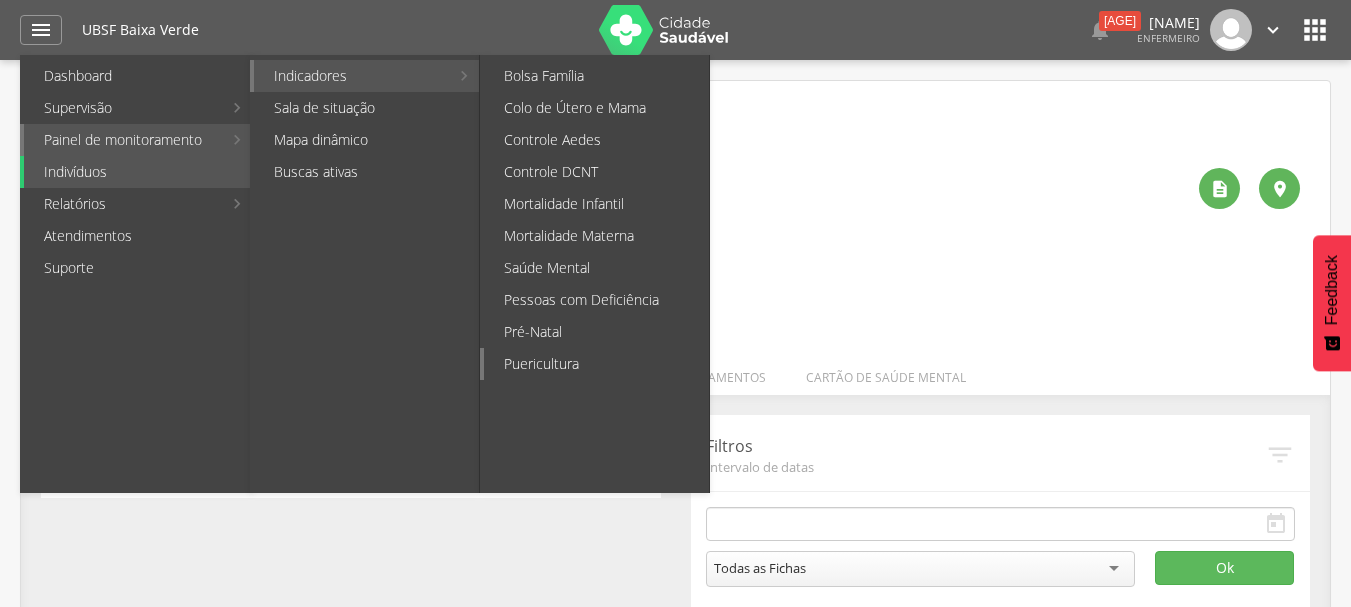 click on "Puericultura" at bounding box center [596, 364] 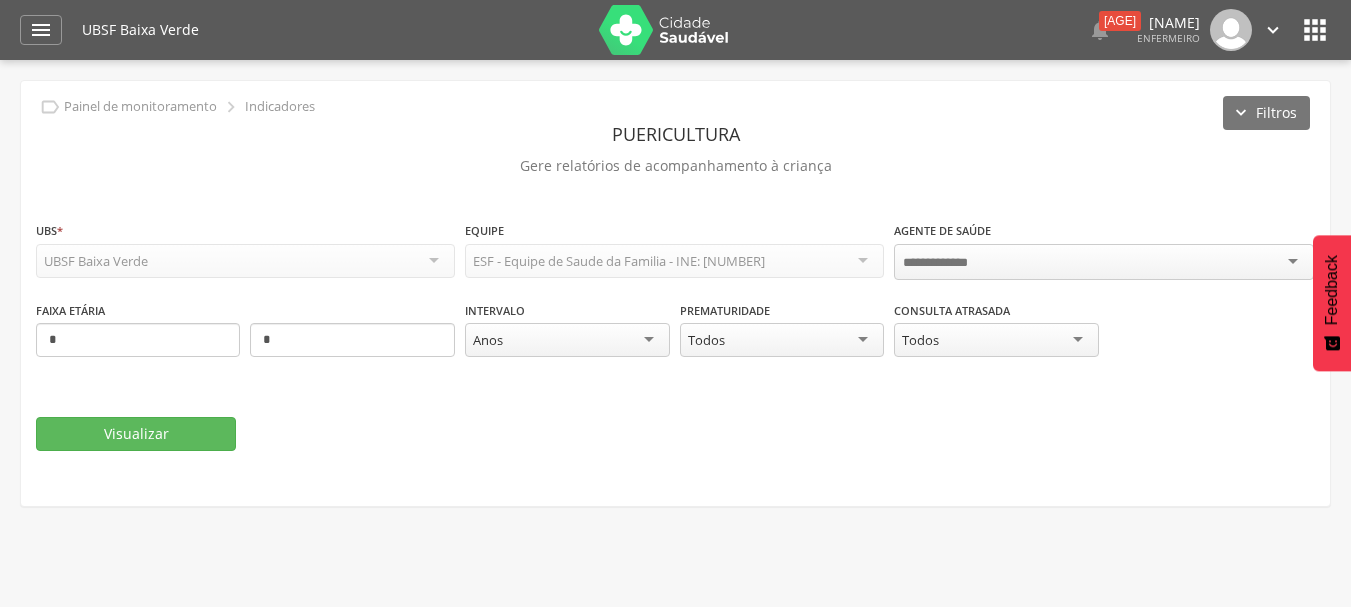 click at bounding box center (1103, 262) 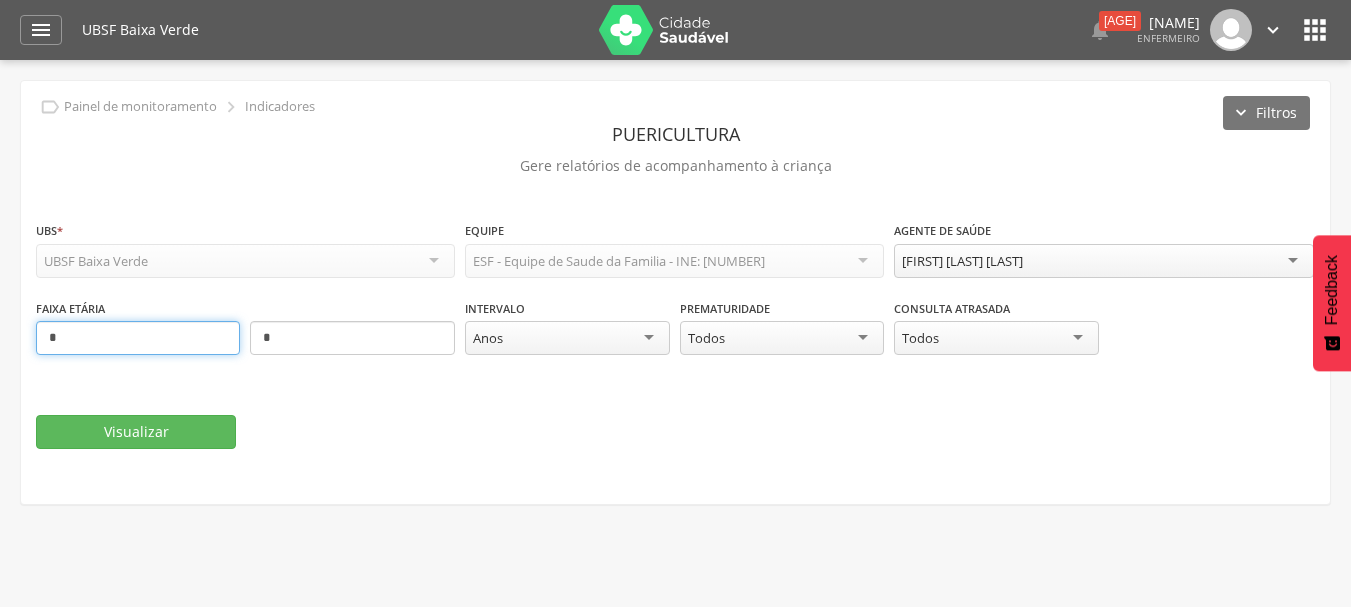 click on "*" at bounding box center (138, 338) 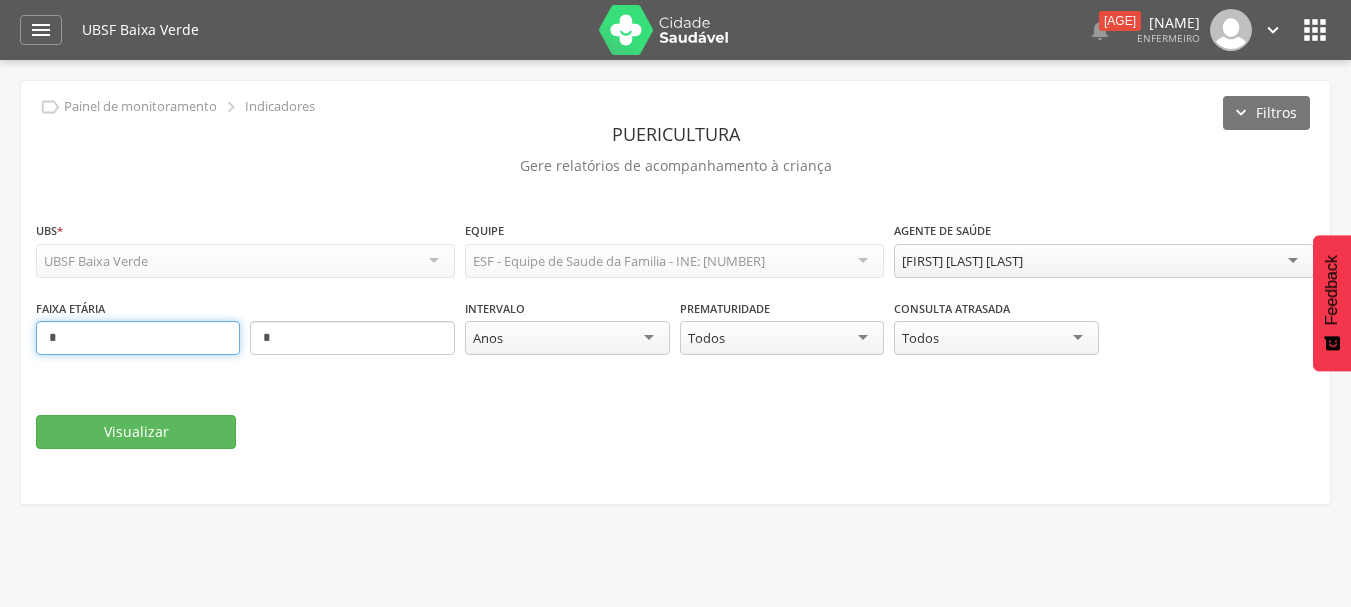 type on "*" 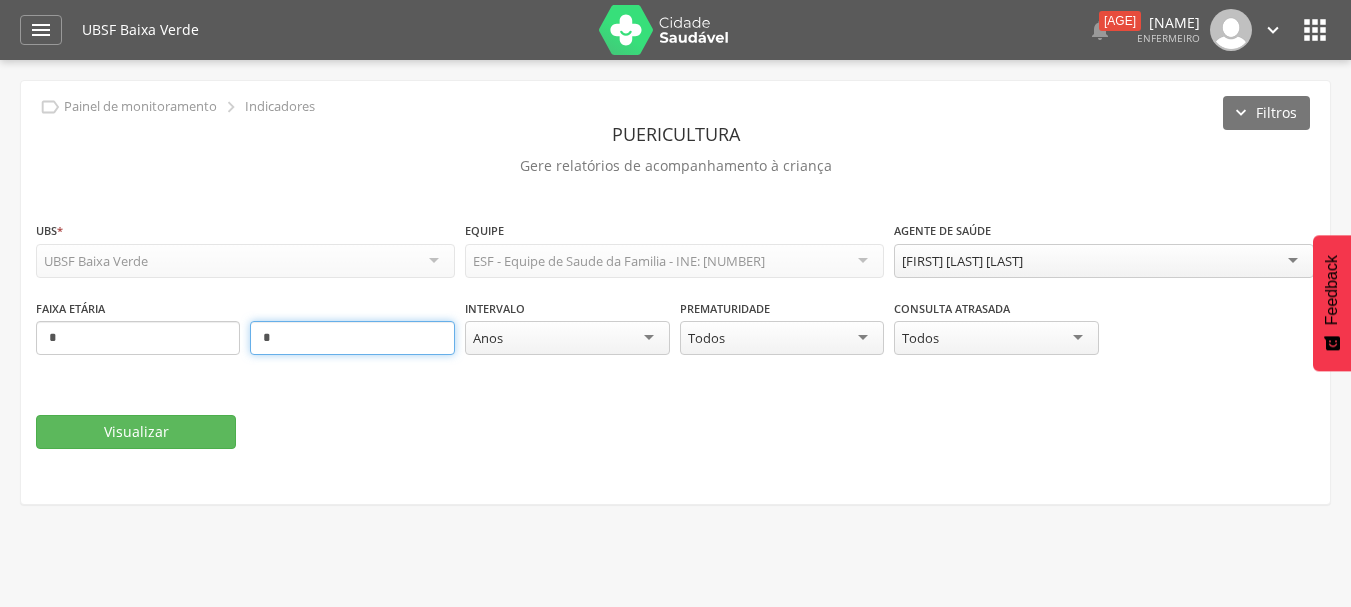 click on "*" at bounding box center [352, 338] 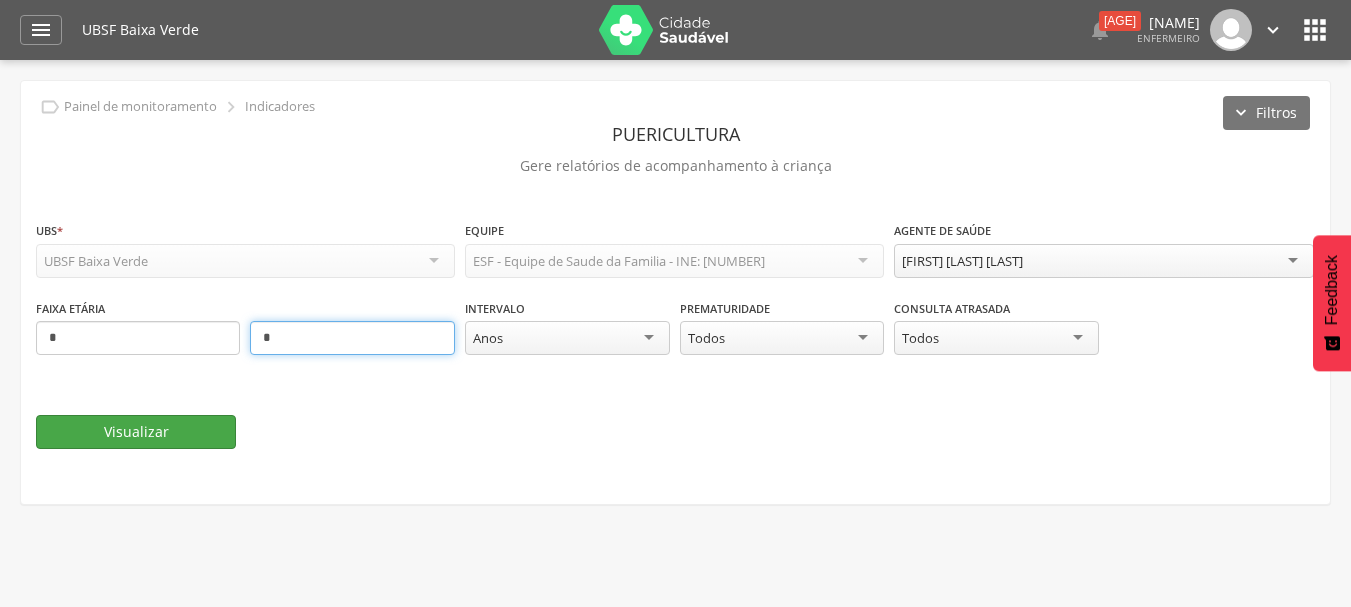 type on "*" 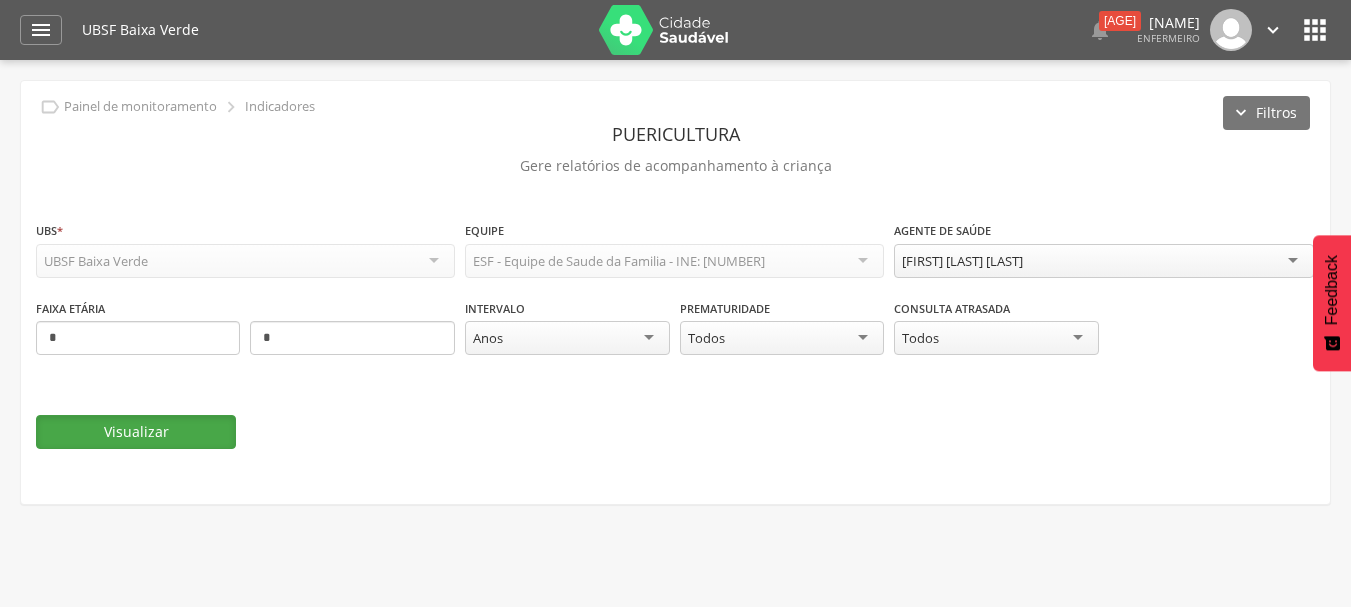 click on "Visualizar" at bounding box center [136, 432] 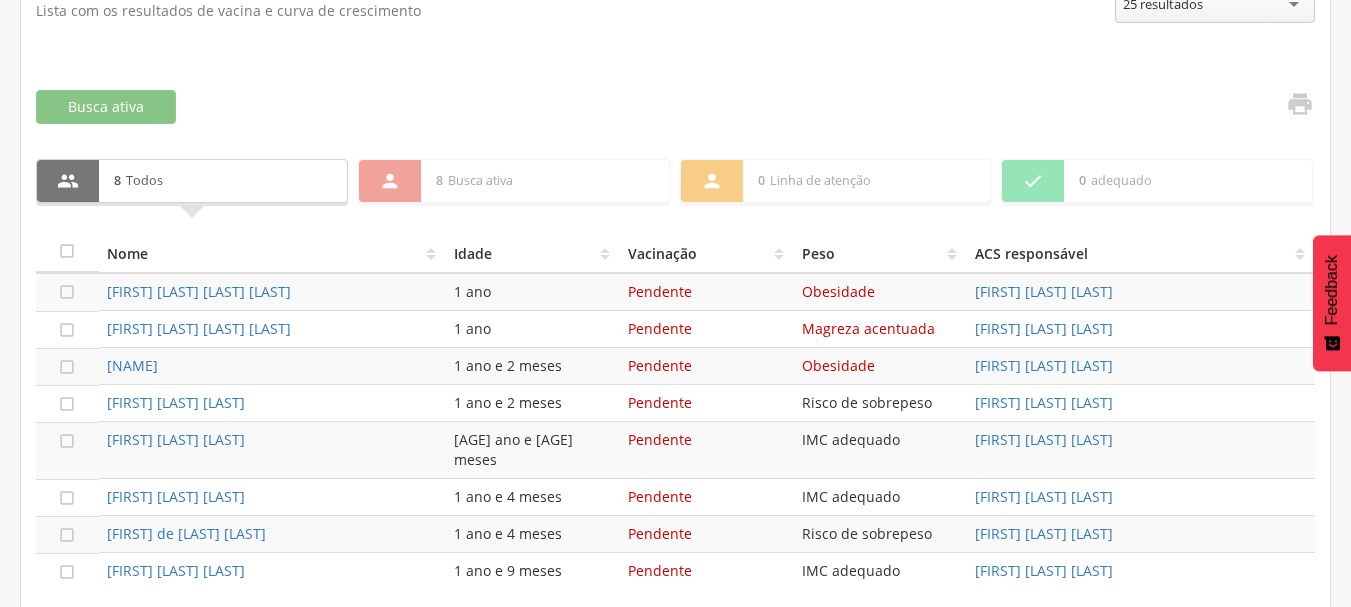 scroll, scrollTop: 673, scrollLeft: 0, axis: vertical 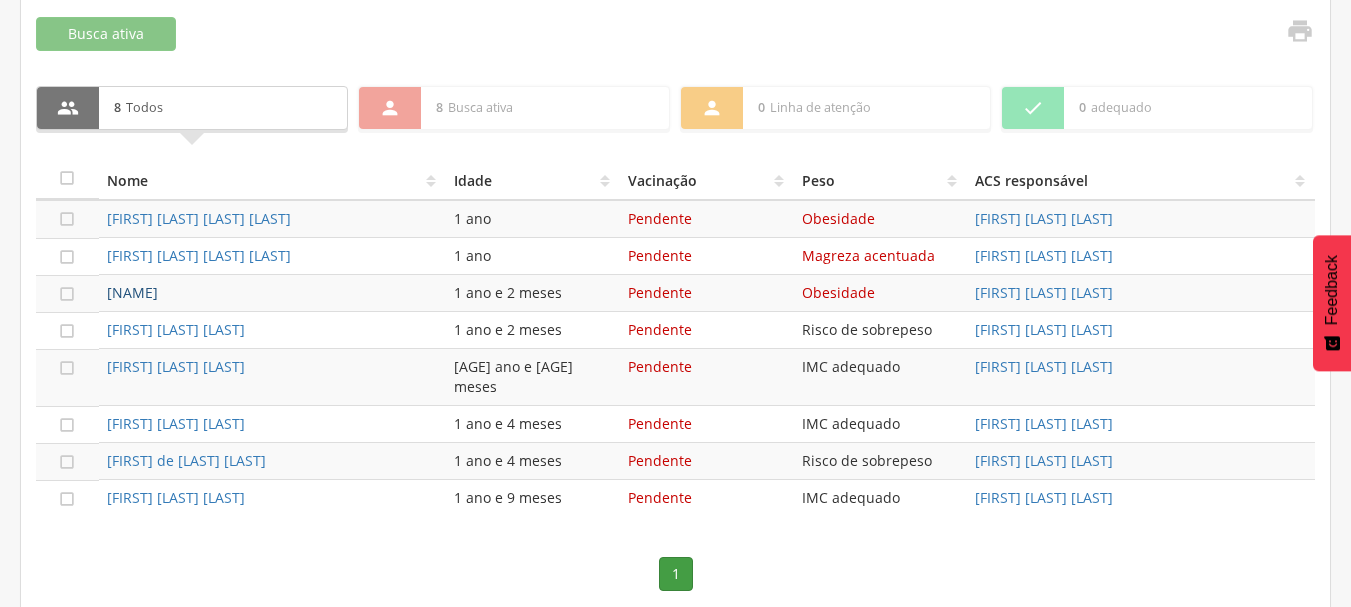 click on "[NAME]" at bounding box center (132, 292) 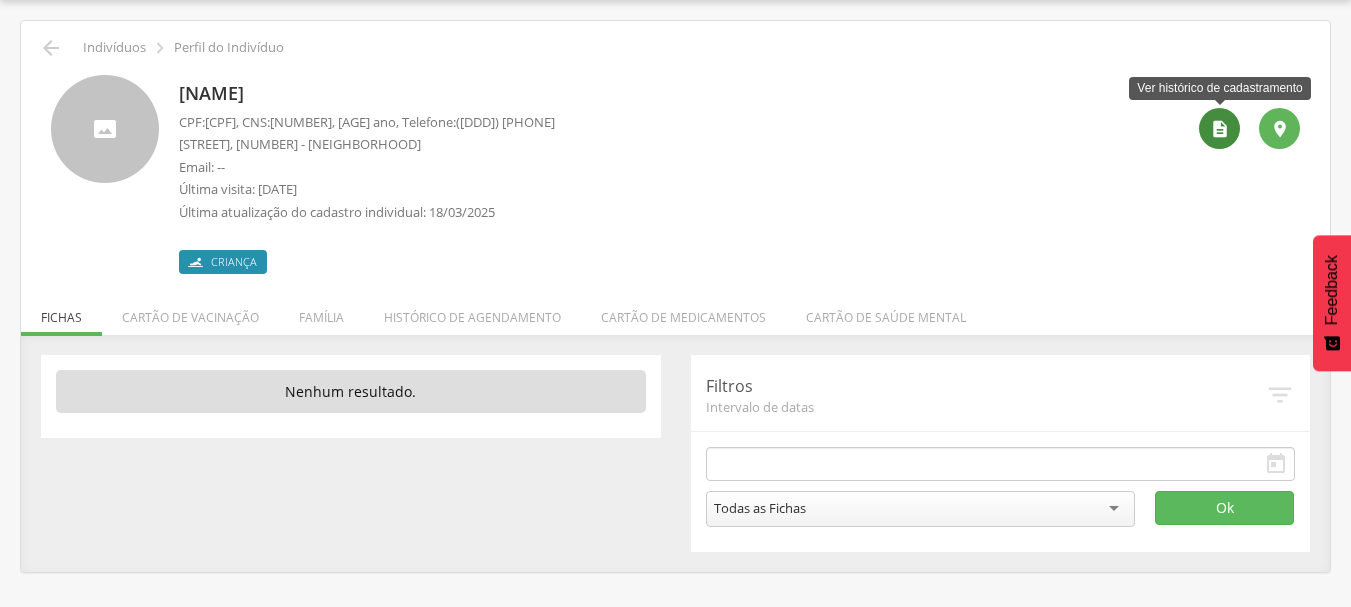 click on "" at bounding box center (1220, 129) 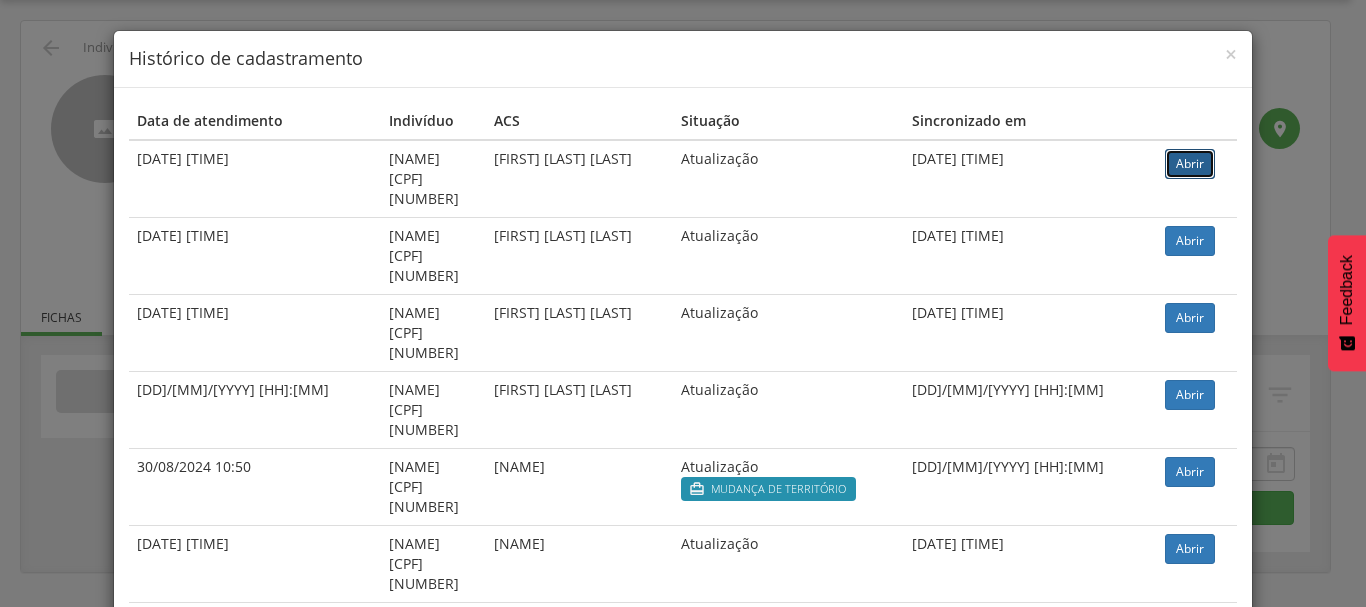click on "Abrir" at bounding box center [1190, 164] 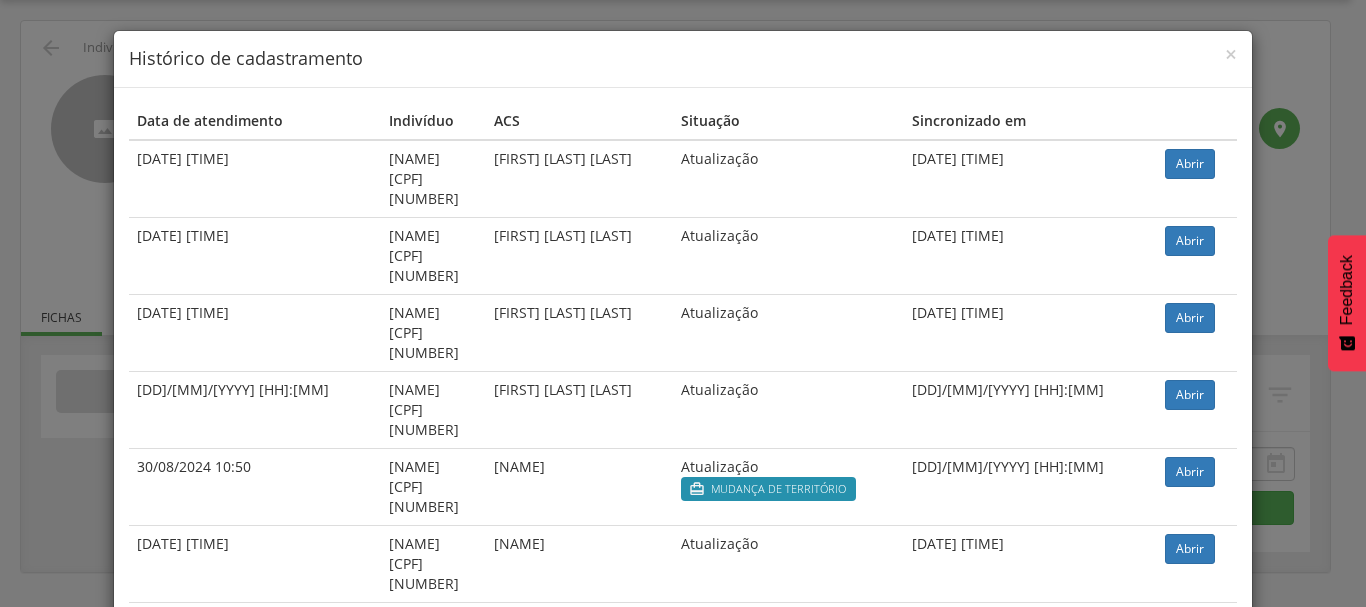 click on "Histórico de cadastramento" at bounding box center [683, 59] 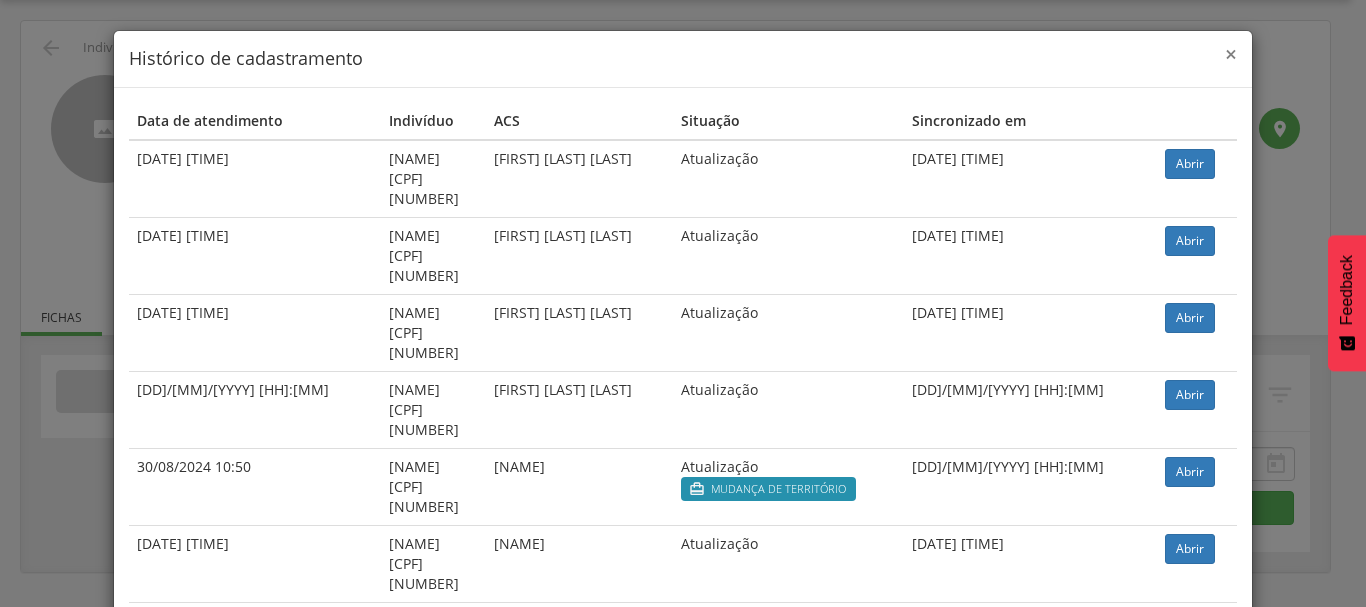 click on "×" at bounding box center (1231, 54) 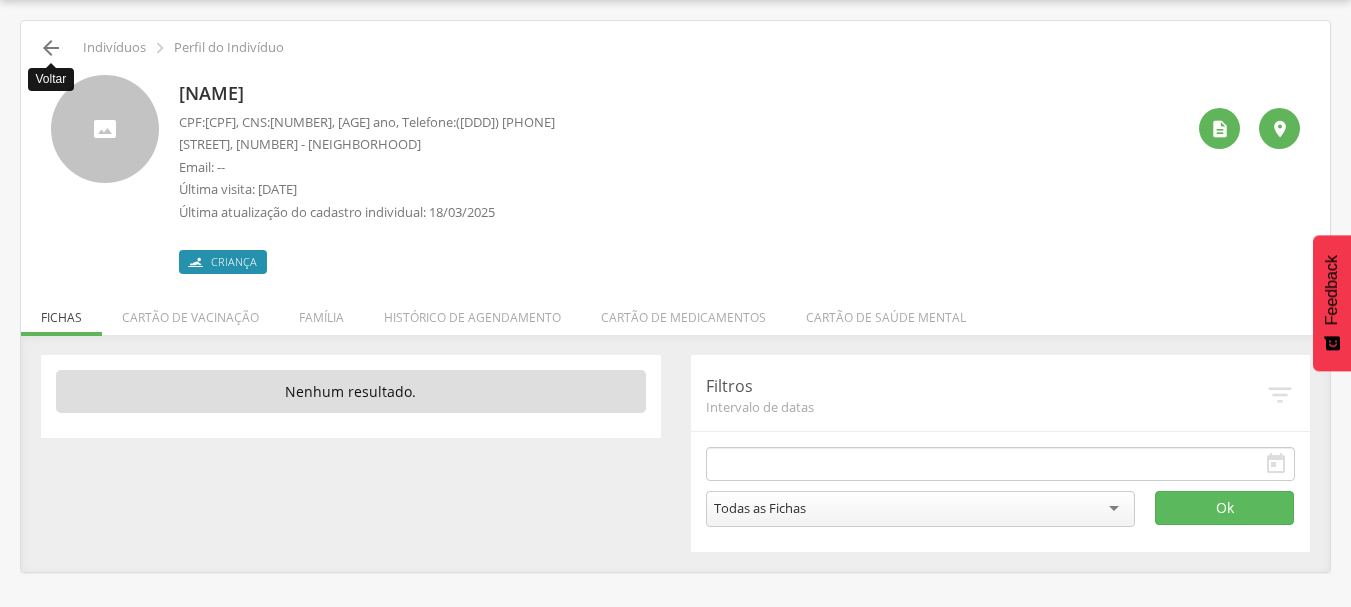 click on "" at bounding box center [51, 48] 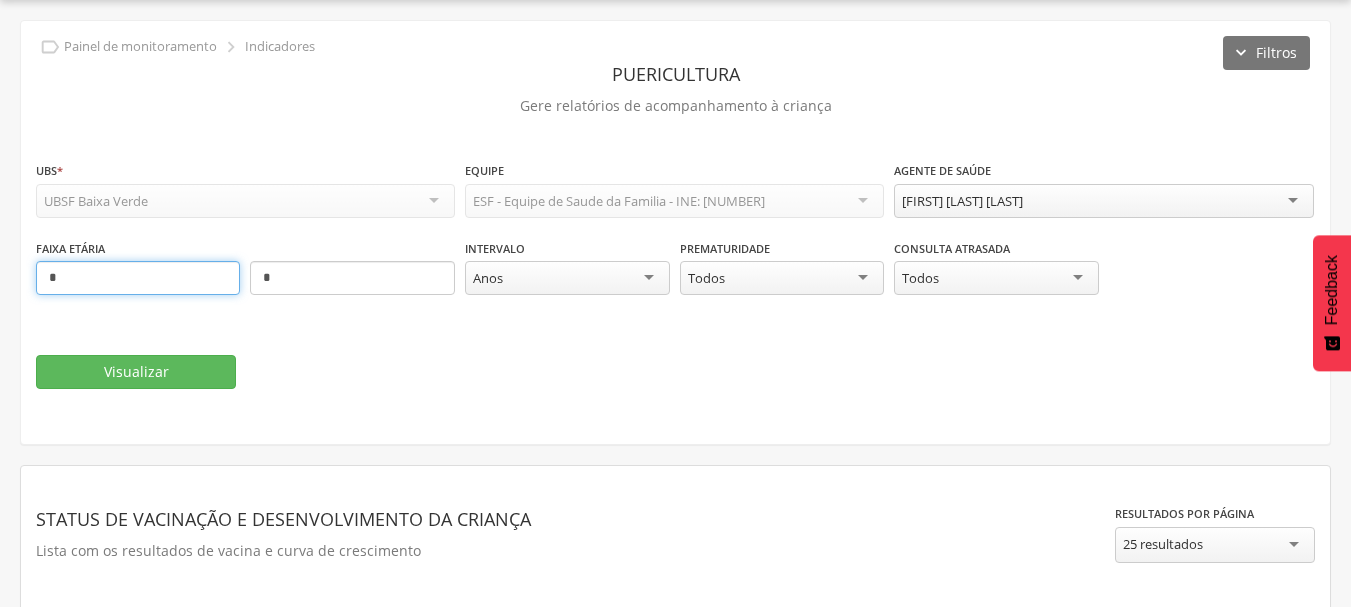click on "*" at bounding box center [138, 278] 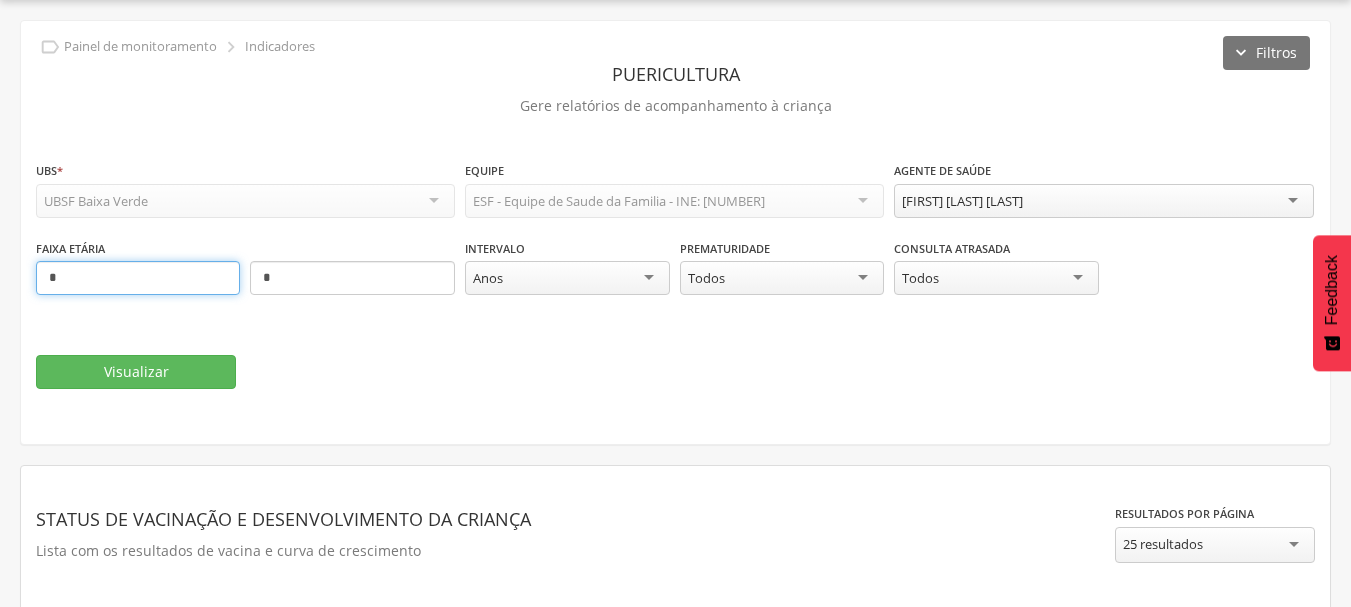 type on "*" 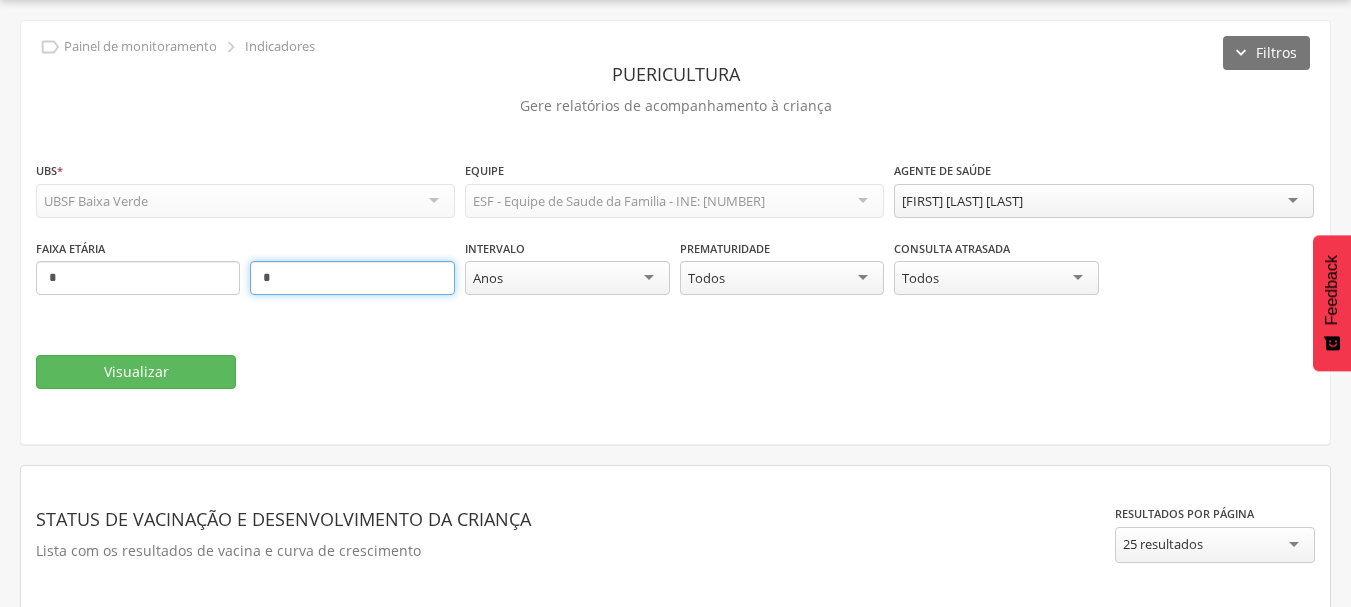 click on "*" at bounding box center (352, 278) 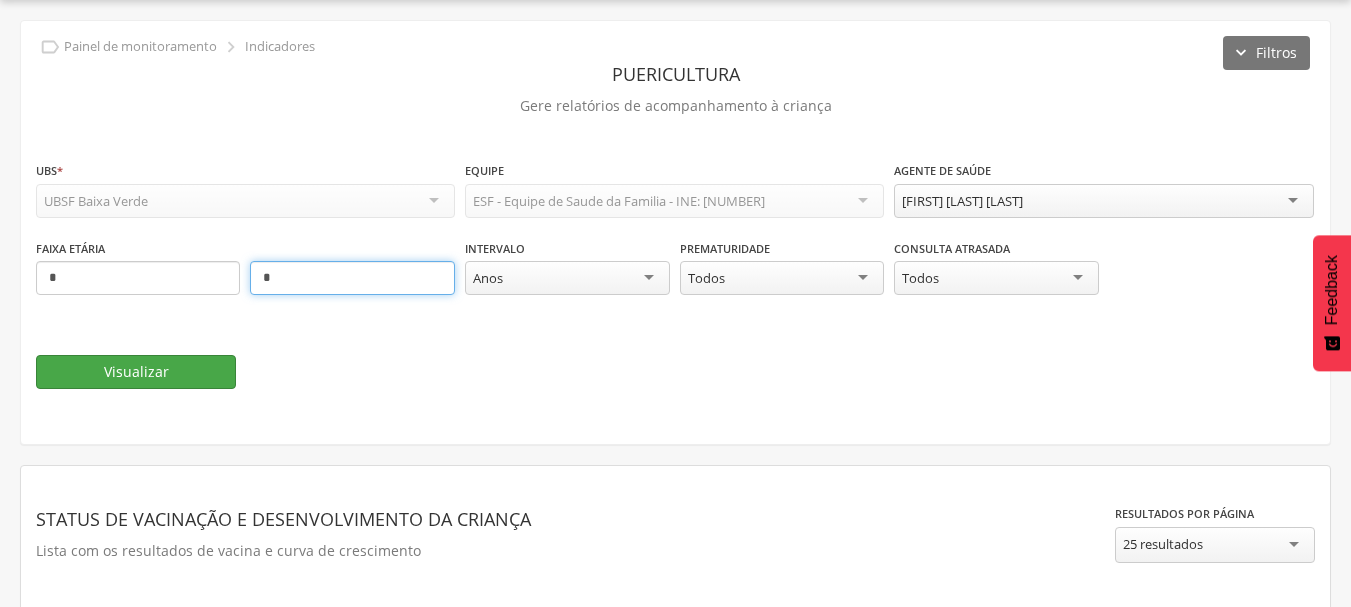 type on "*" 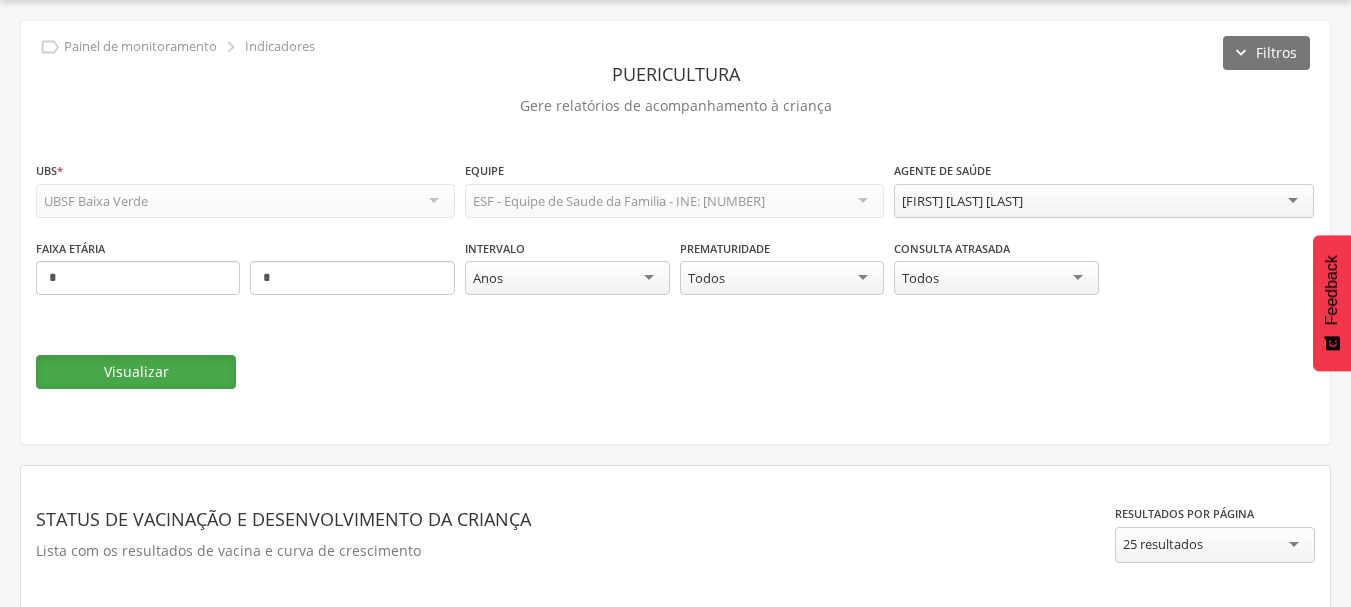 click on "Visualizar" at bounding box center (136, 372) 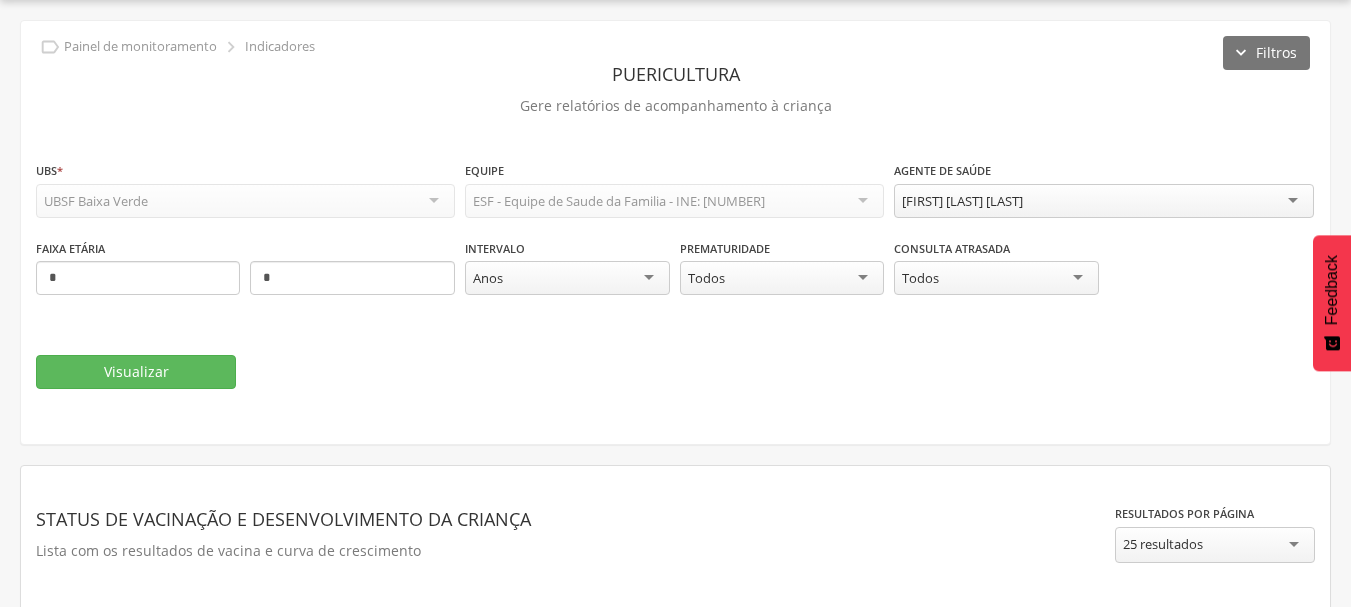 click on "[FIRST] [LAST] [LAST]" at bounding box center (1103, 201) 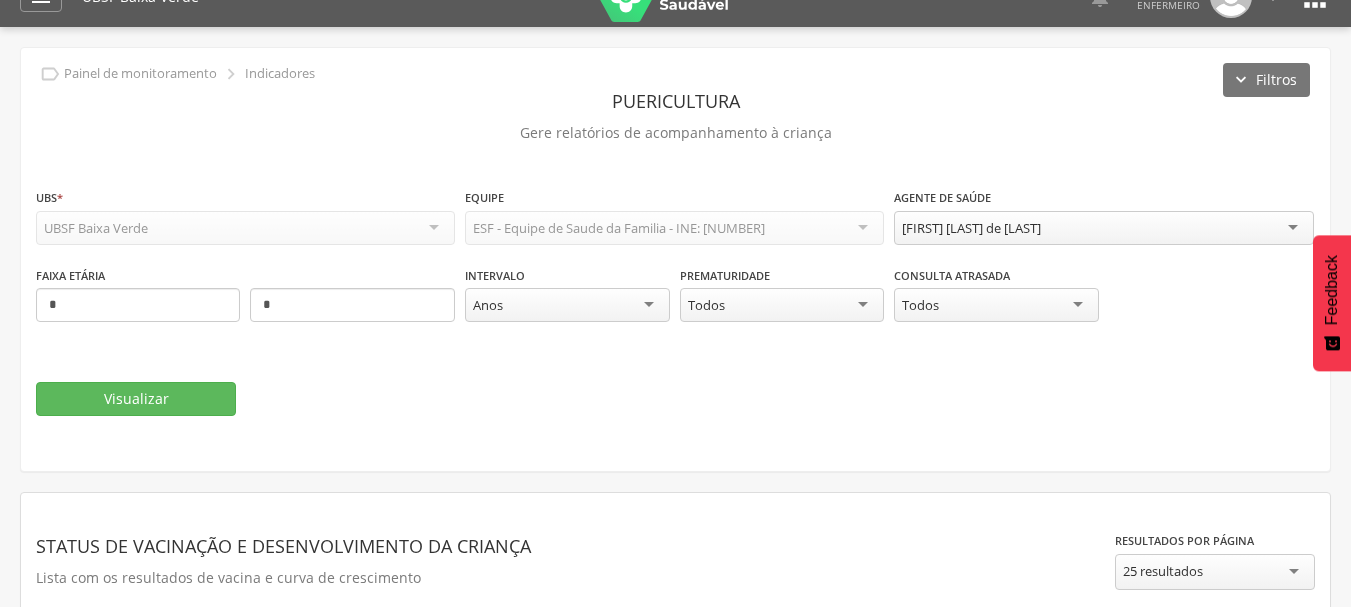 scroll, scrollTop: 0, scrollLeft: 0, axis: both 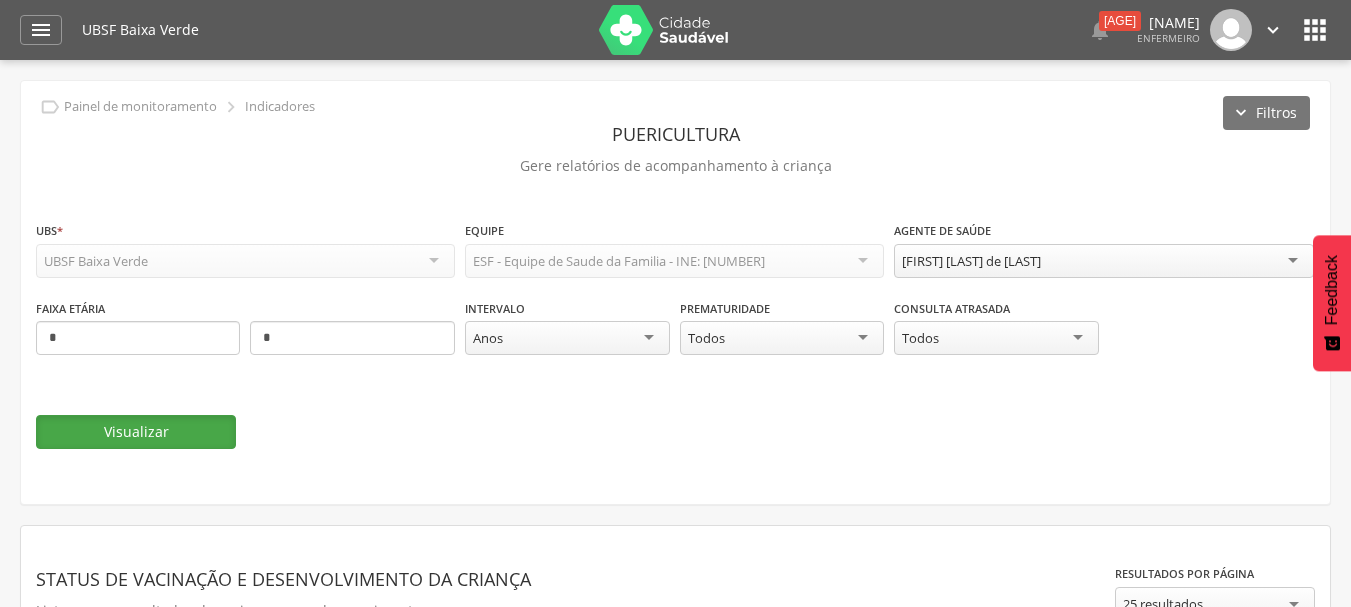 click on "Visualizar" at bounding box center (136, 432) 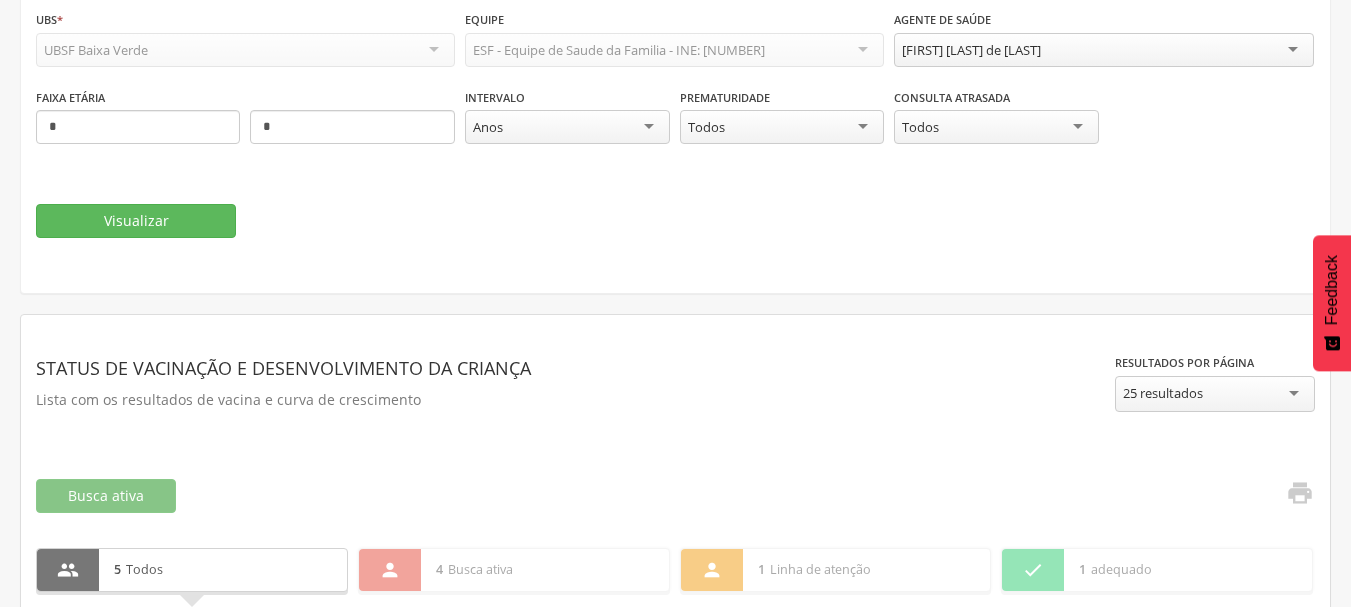 scroll, scrollTop: 162, scrollLeft: 0, axis: vertical 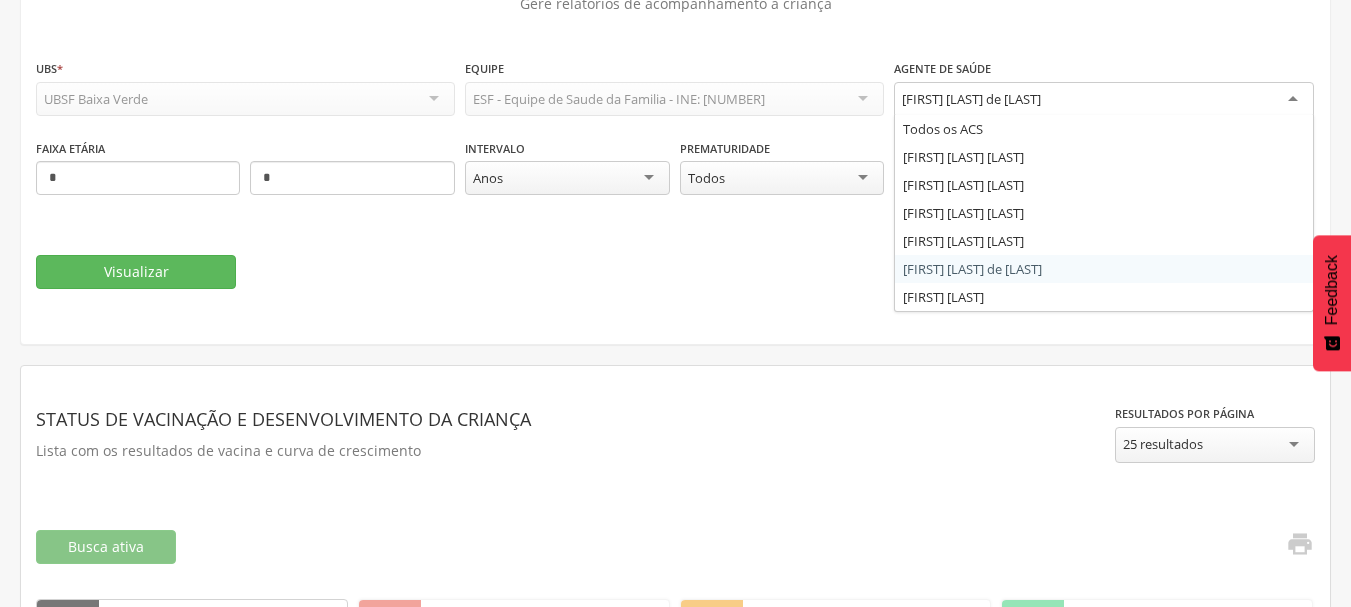 click on "[FIRST] [LAST] de [LAST]" at bounding box center (1103, 100) 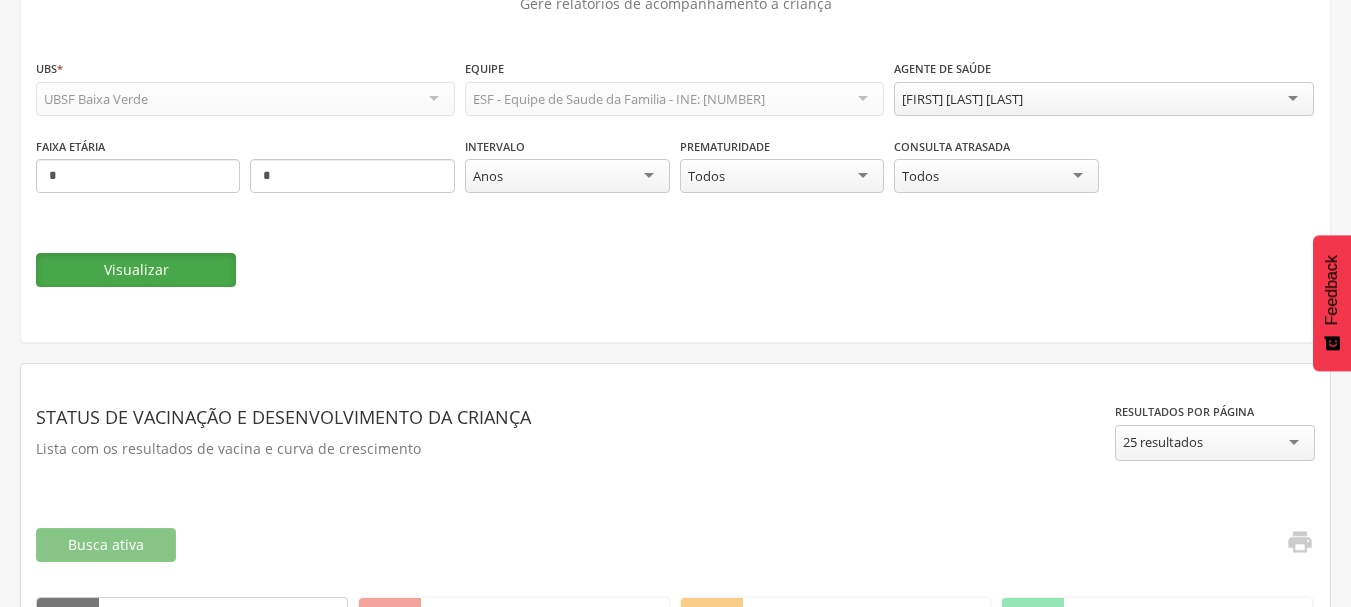 click on "Visualizar" at bounding box center (136, 270) 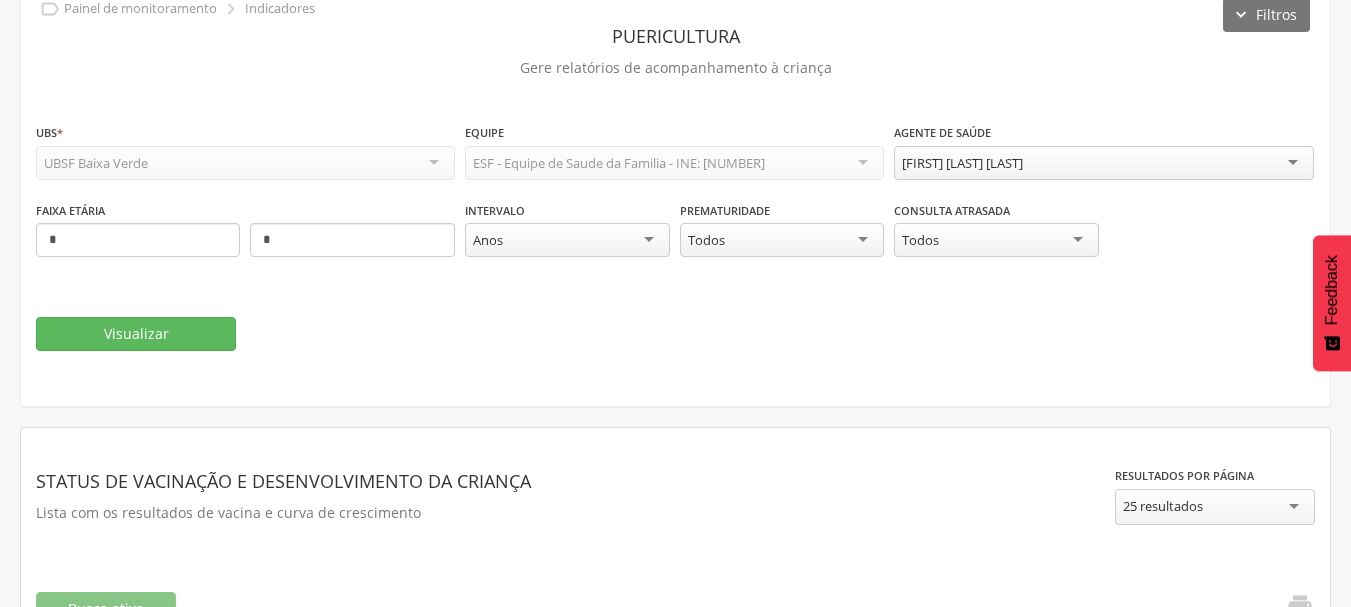 scroll, scrollTop: 88, scrollLeft: 0, axis: vertical 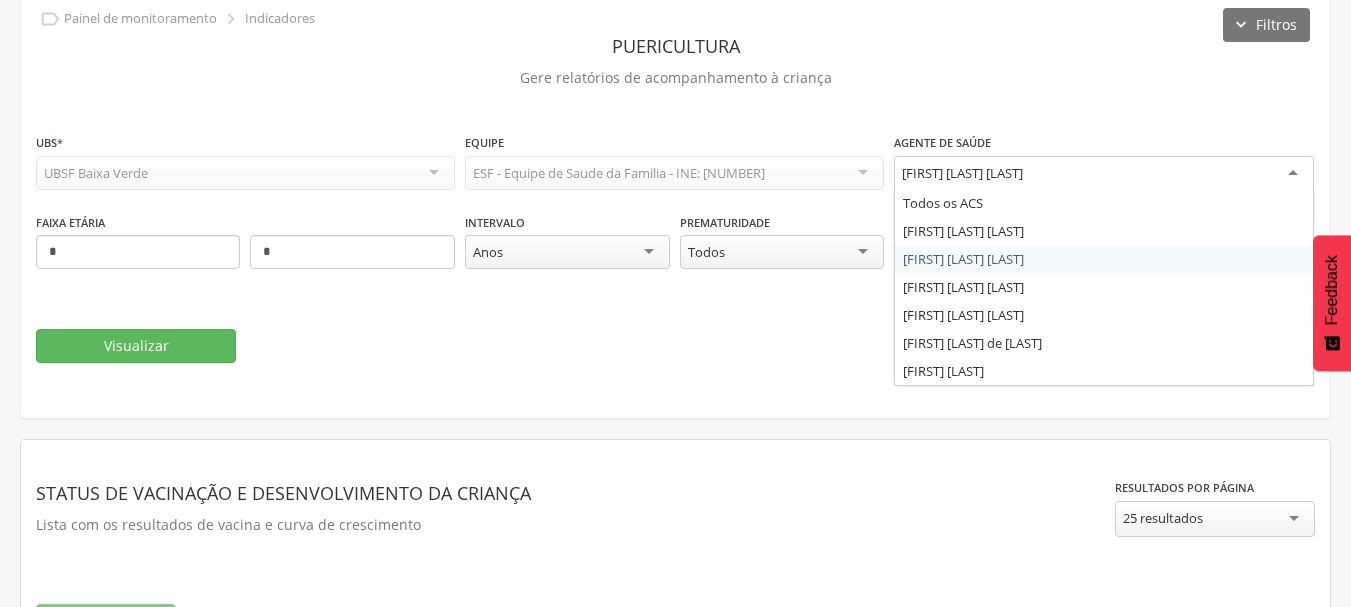 click on "[FIRST] [LAST] [LAST]" at bounding box center (1103, 174) 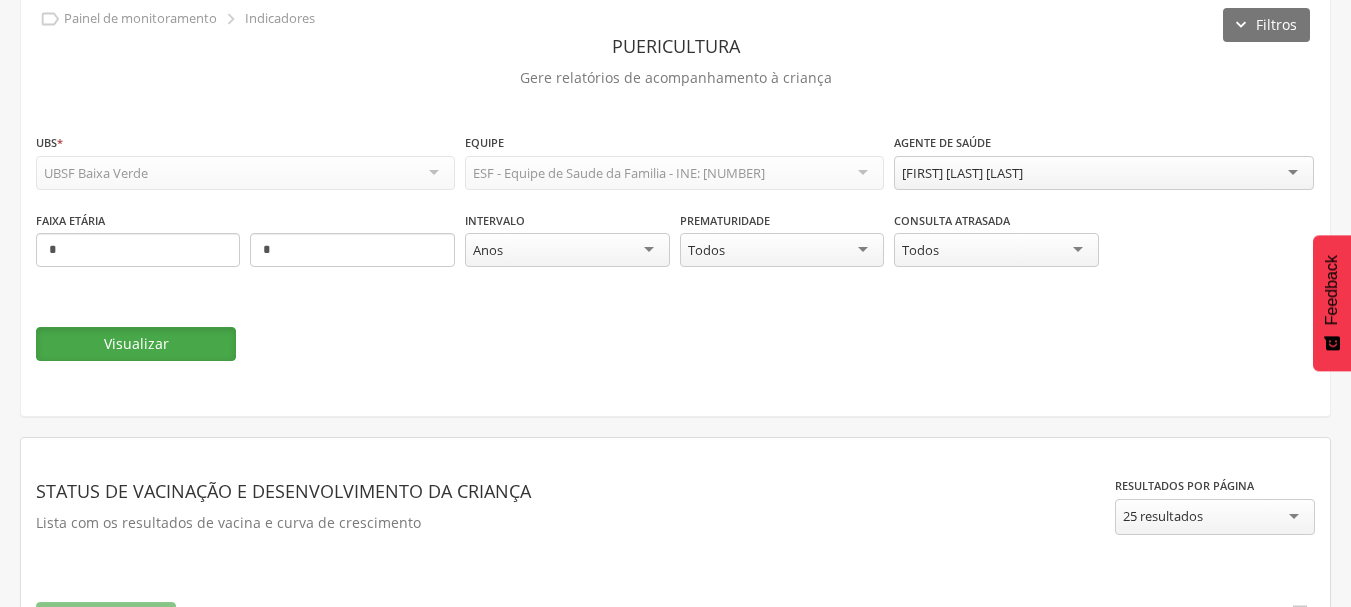 click on "Visualizar" at bounding box center (136, 344) 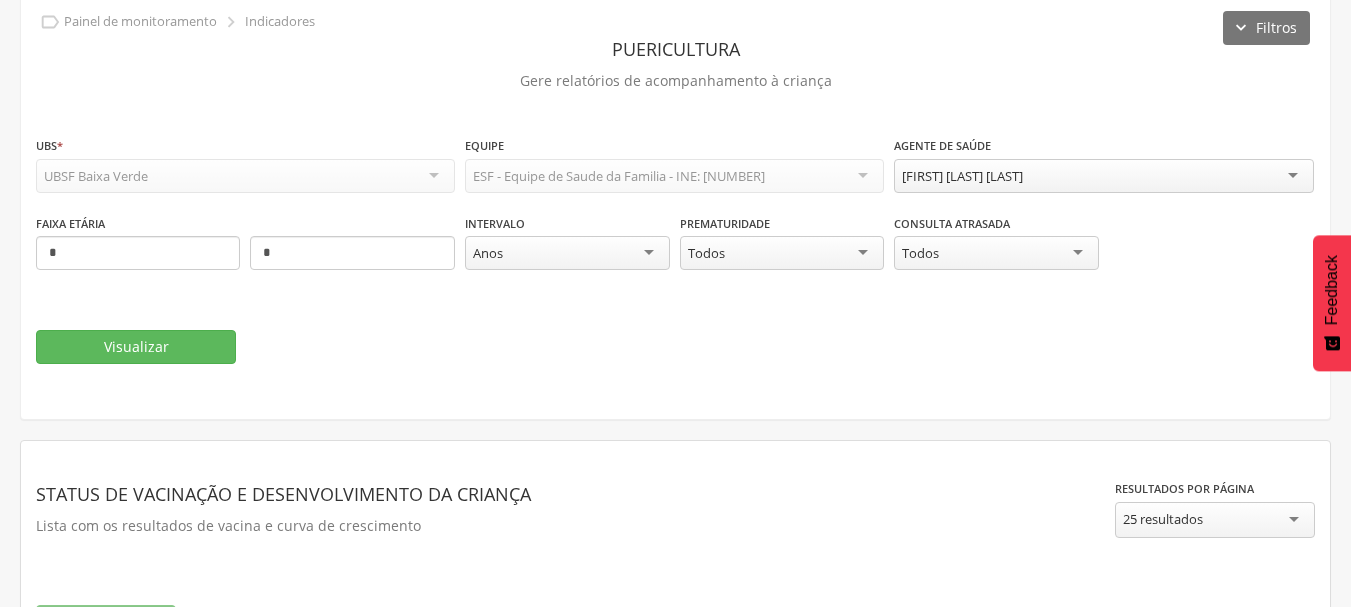 scroll, scrollTop: 62, scrollLeft: 0, axis: vertical 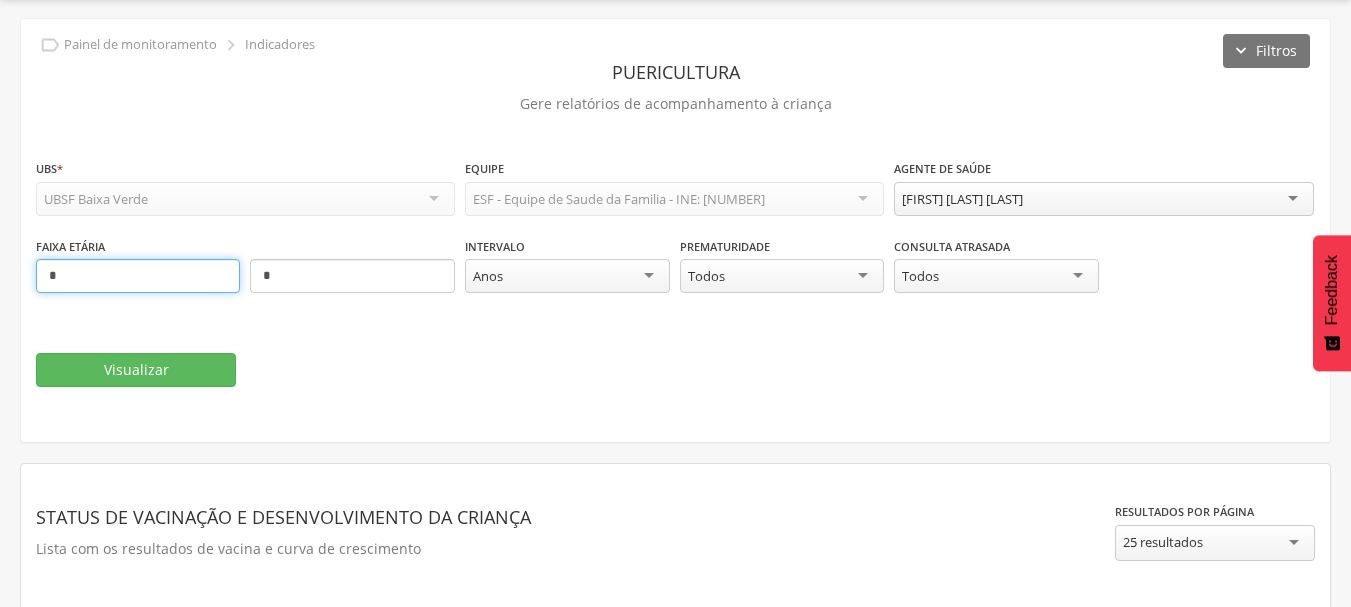 click on "*" at bounding box center (138, 276) 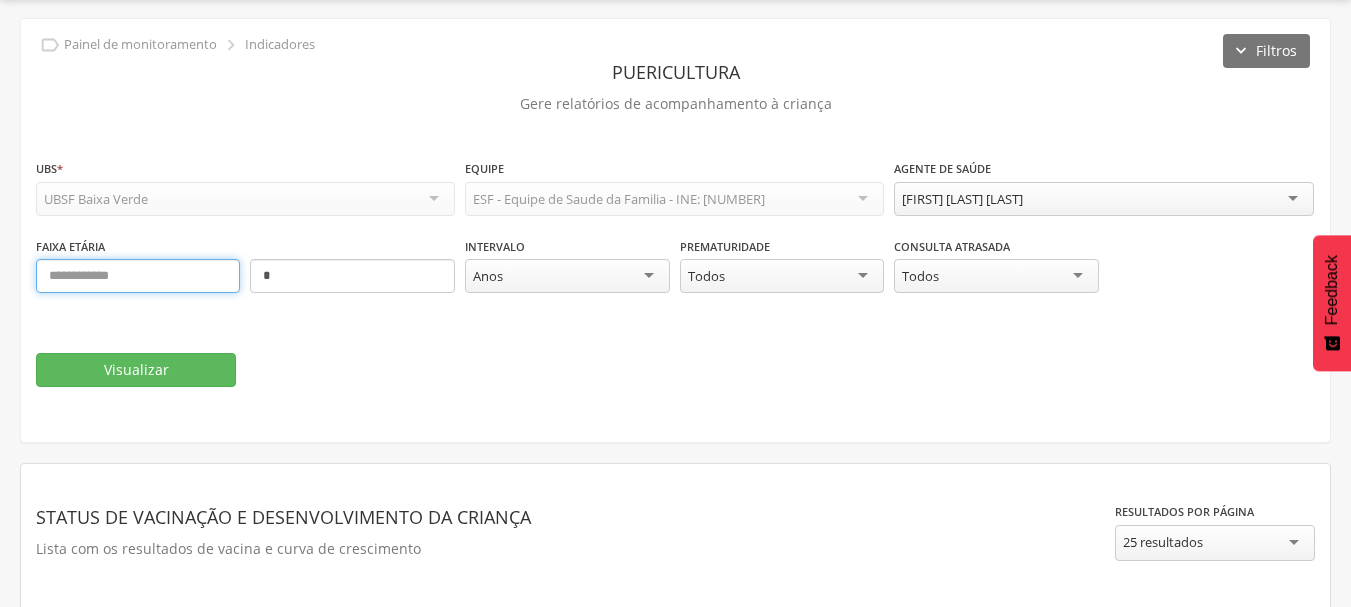 scroll, scrollTop: 0, scrollLeft: 0, axis: both 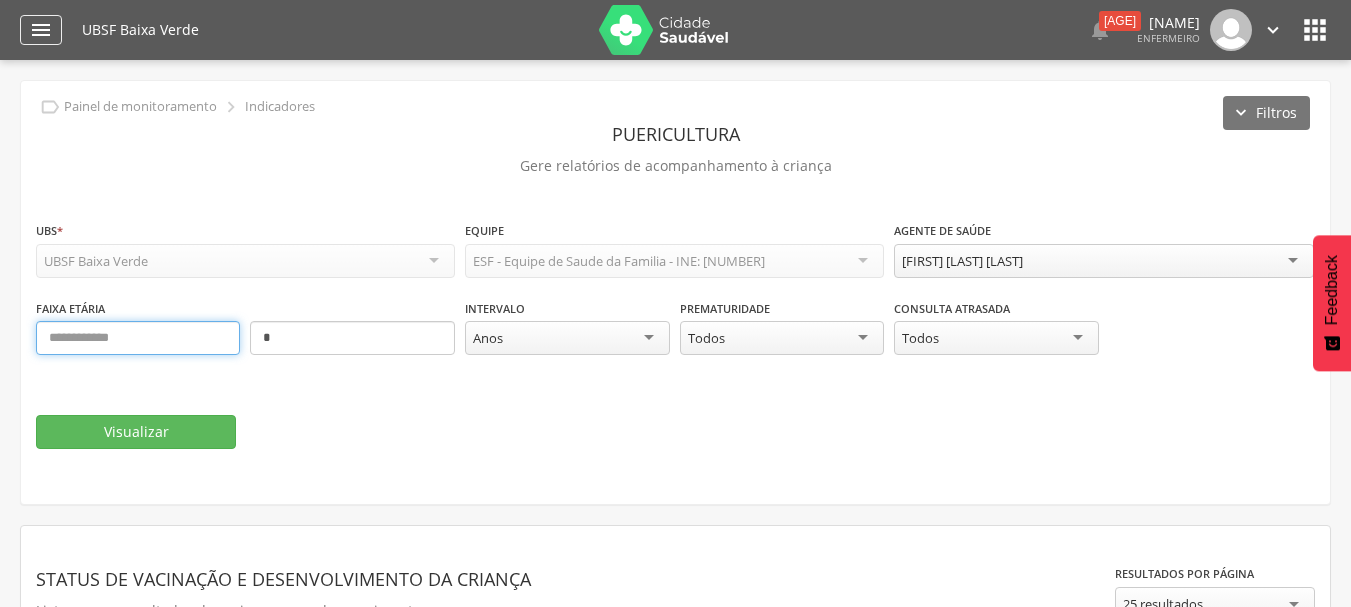 type 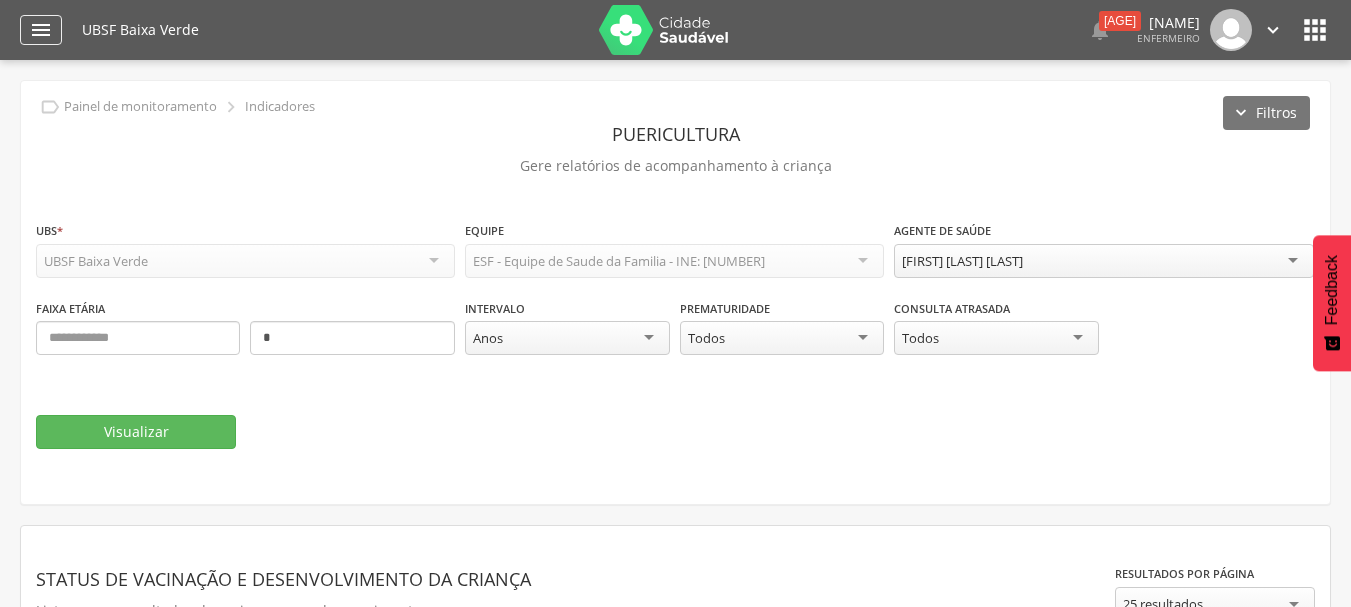 click on "" at bounding box center [41, 30] 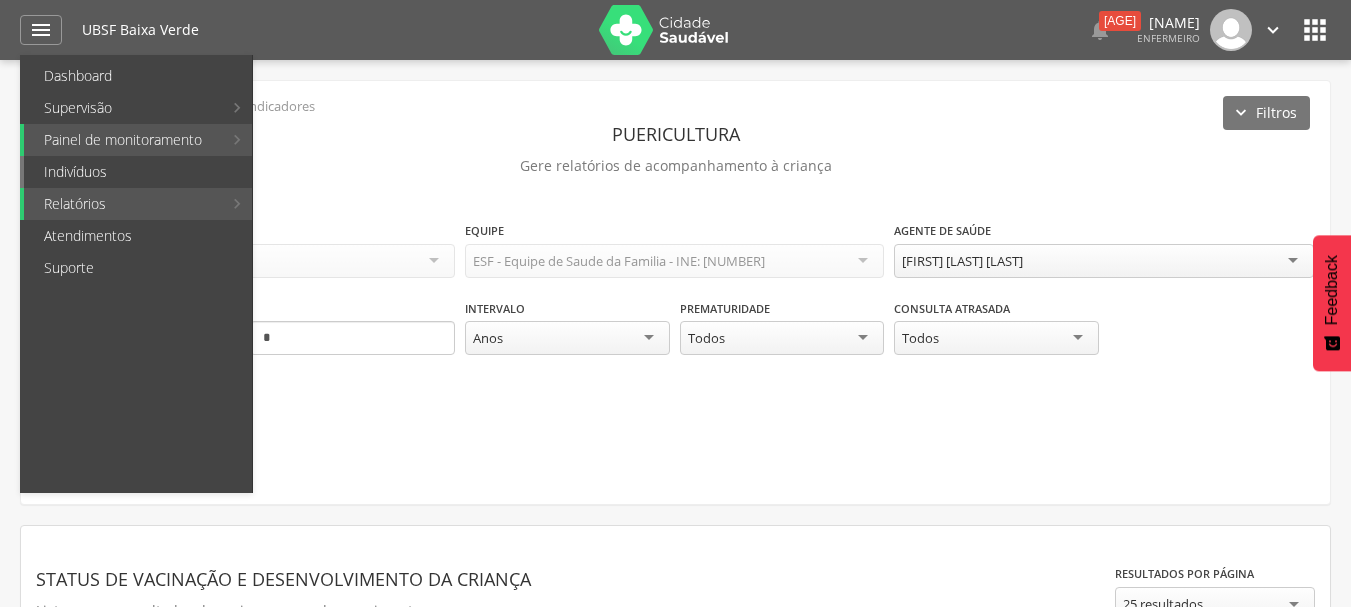 click on "Indivíduos" at bounding box center (138, 172) 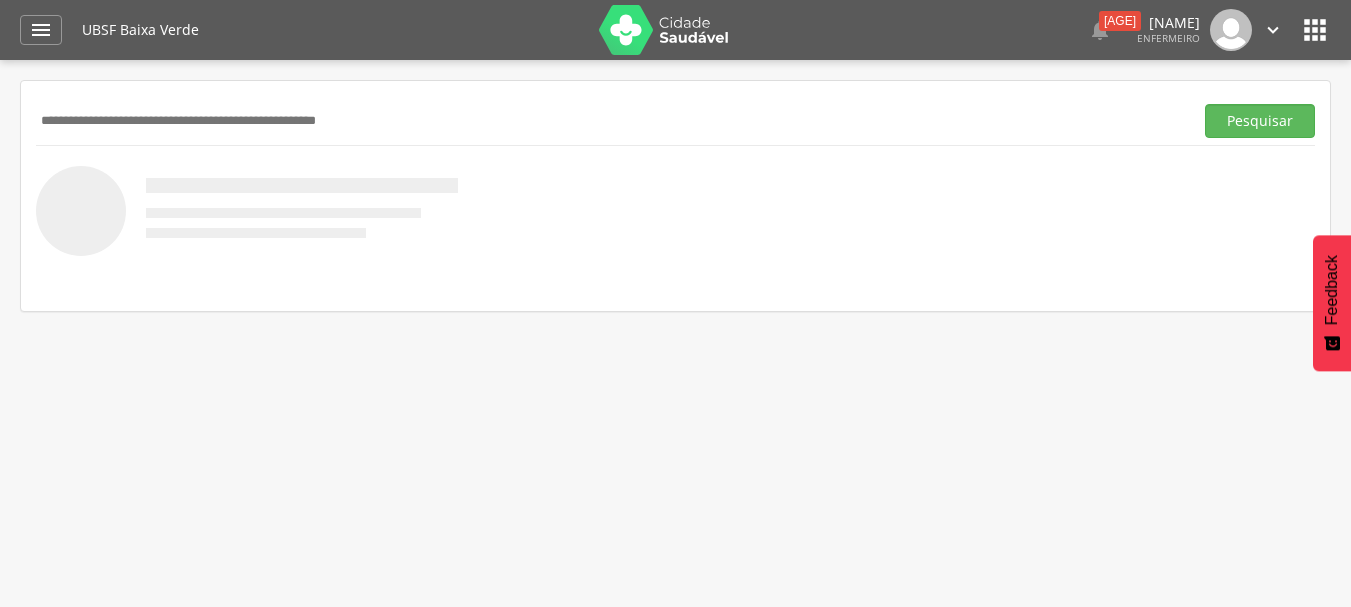 click at bounding box center [610, 121] 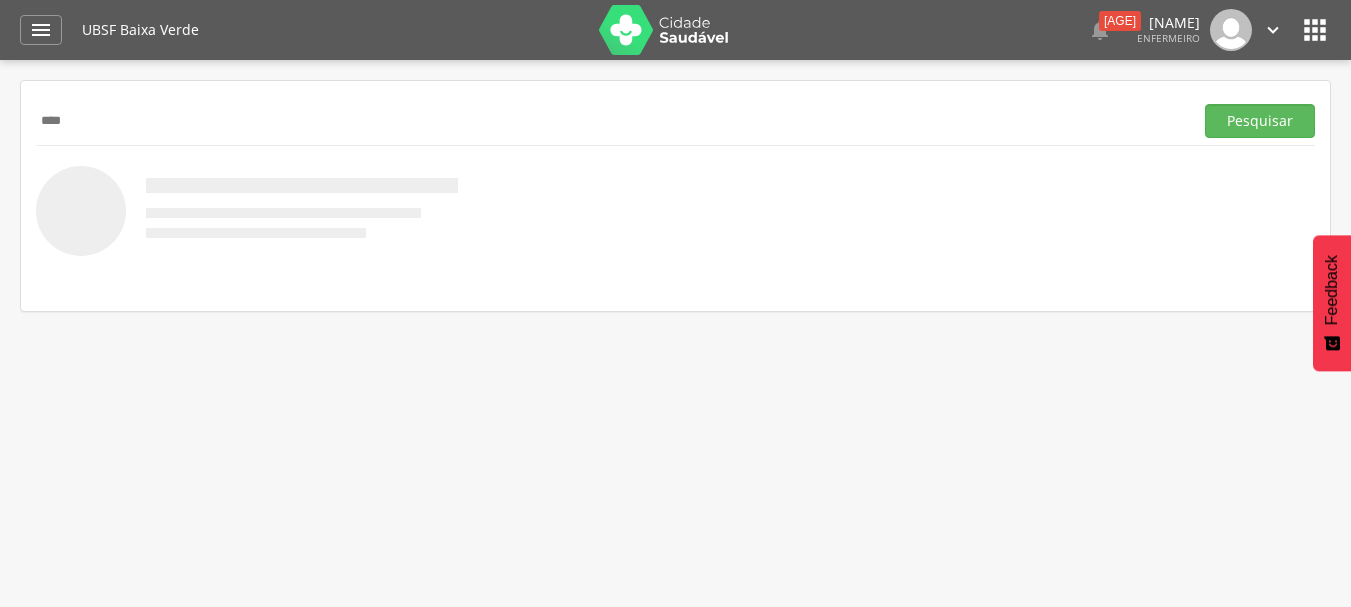 type on "****" 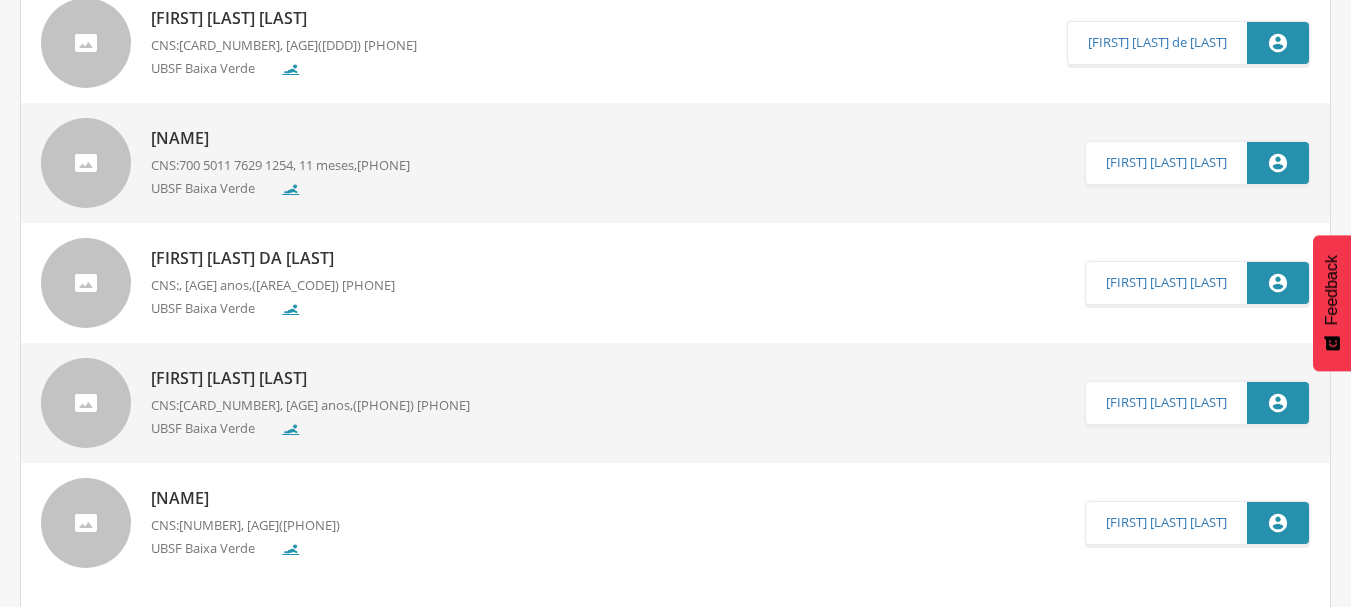 scroll, scrollTop: 195, scrollLeft: 0, axis: vertical 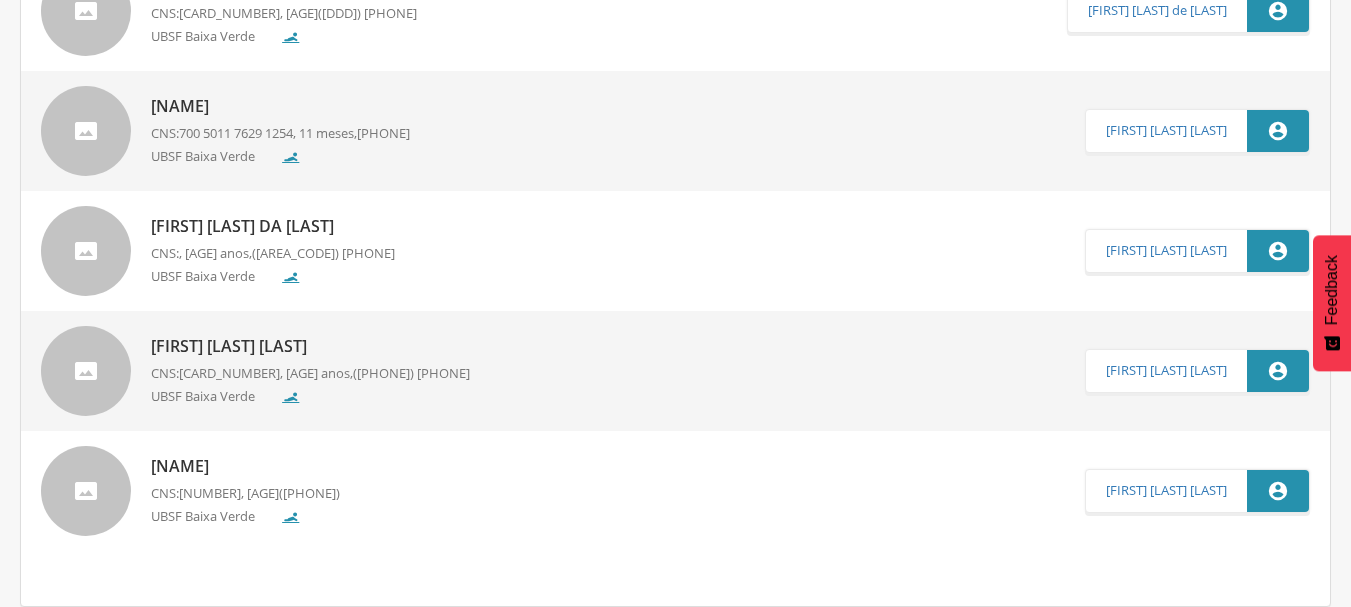 click on "[NUMBER]" at bounding box center [210, 493] 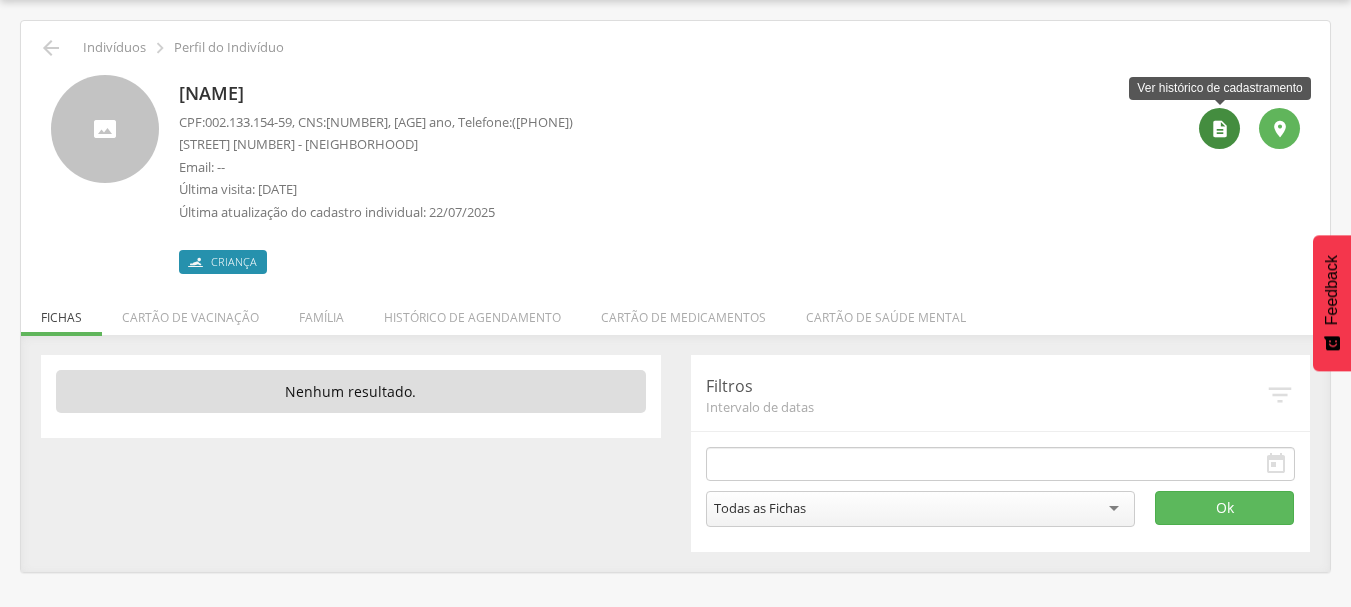 click on "" at bounding box center [1220, 129] 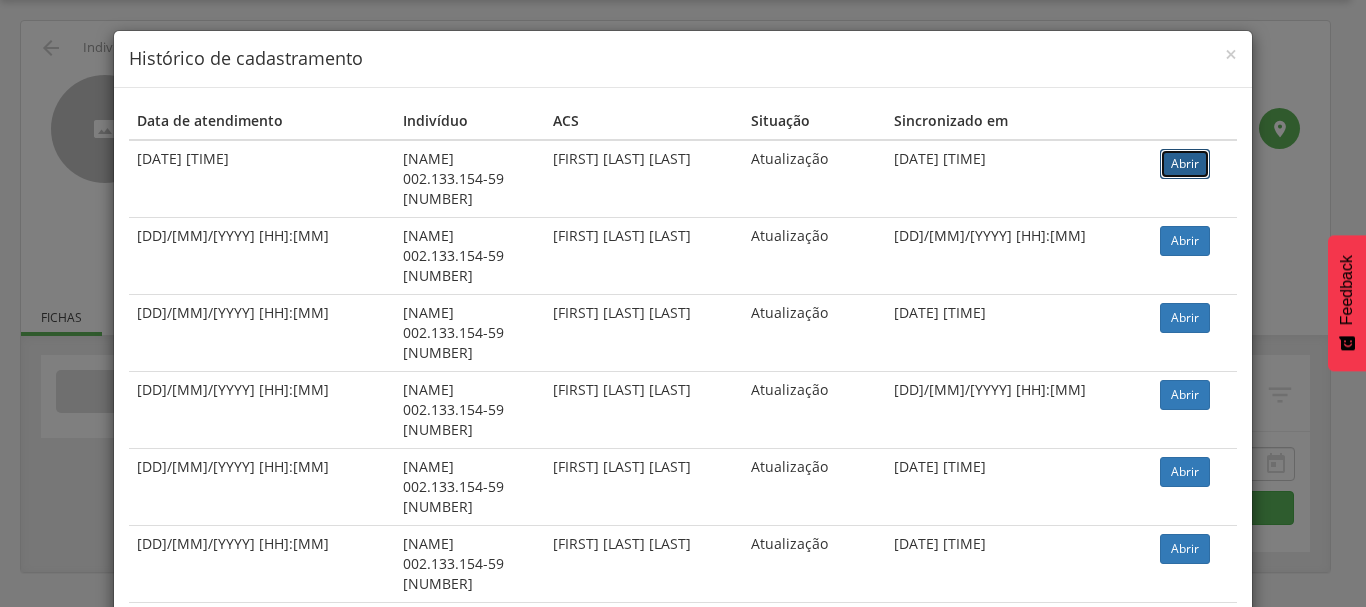 click on "Abrir" at bounding box center [1185, 164] 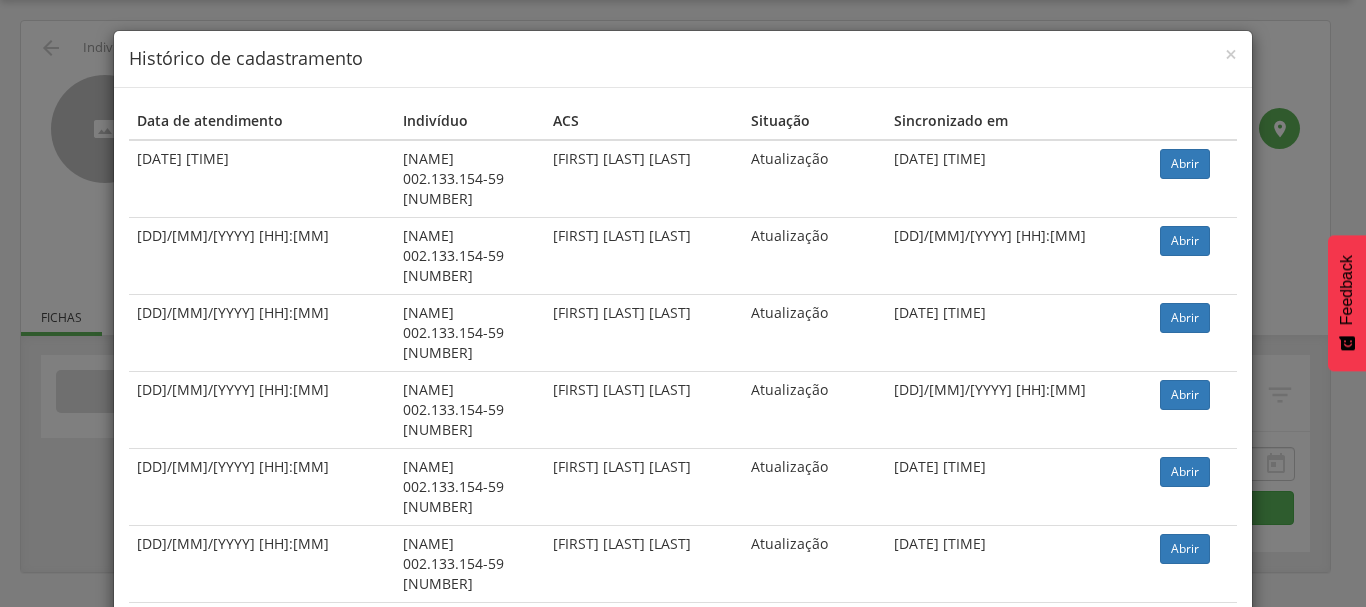 click on "Histórico de cadastramento" at bounding box center [683, 59] 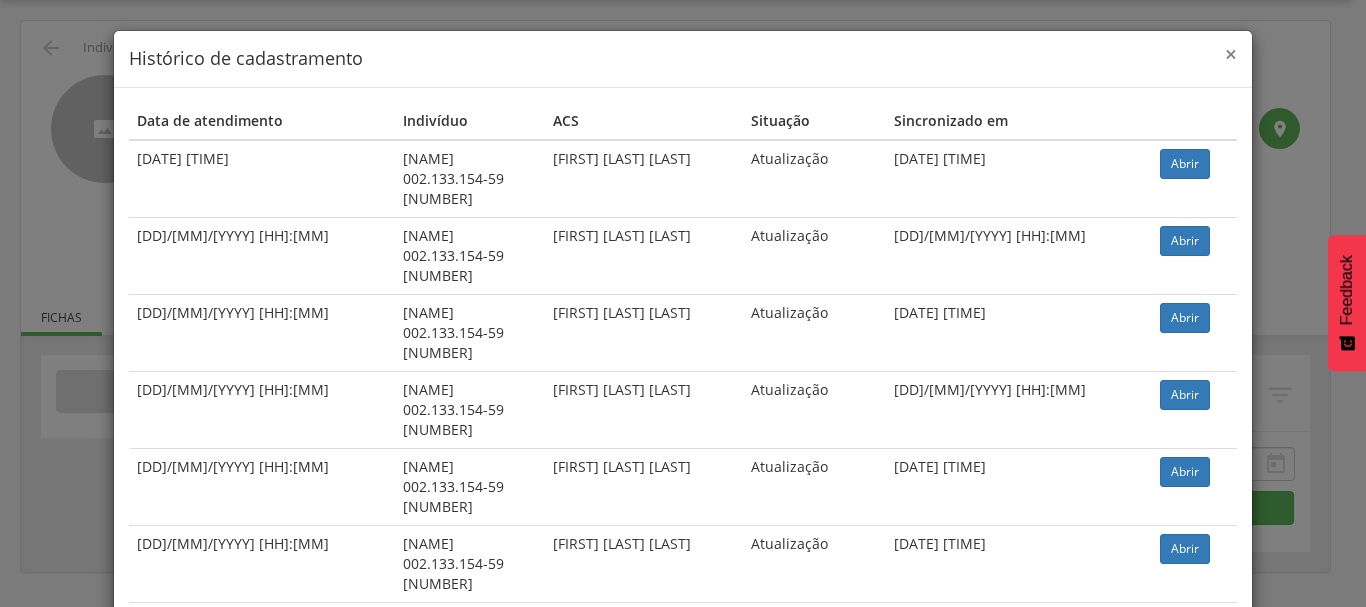 click on "×" at bounding box center (1231, 54) 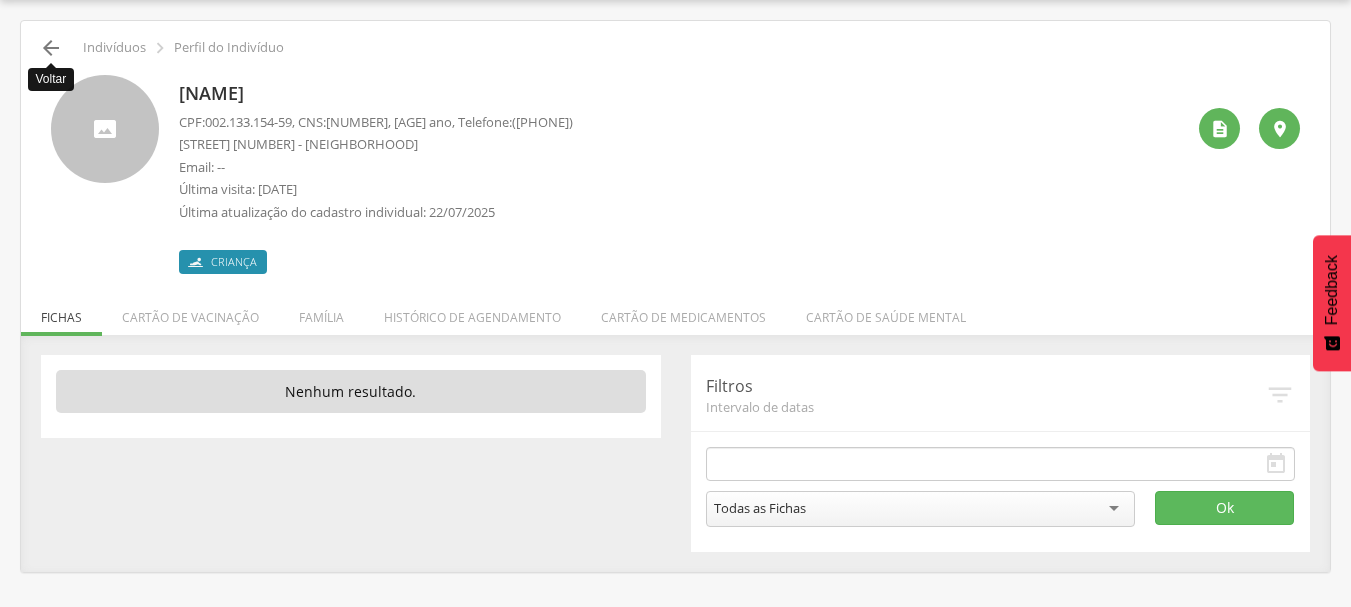 click on "" at bounding box center [51, 48] 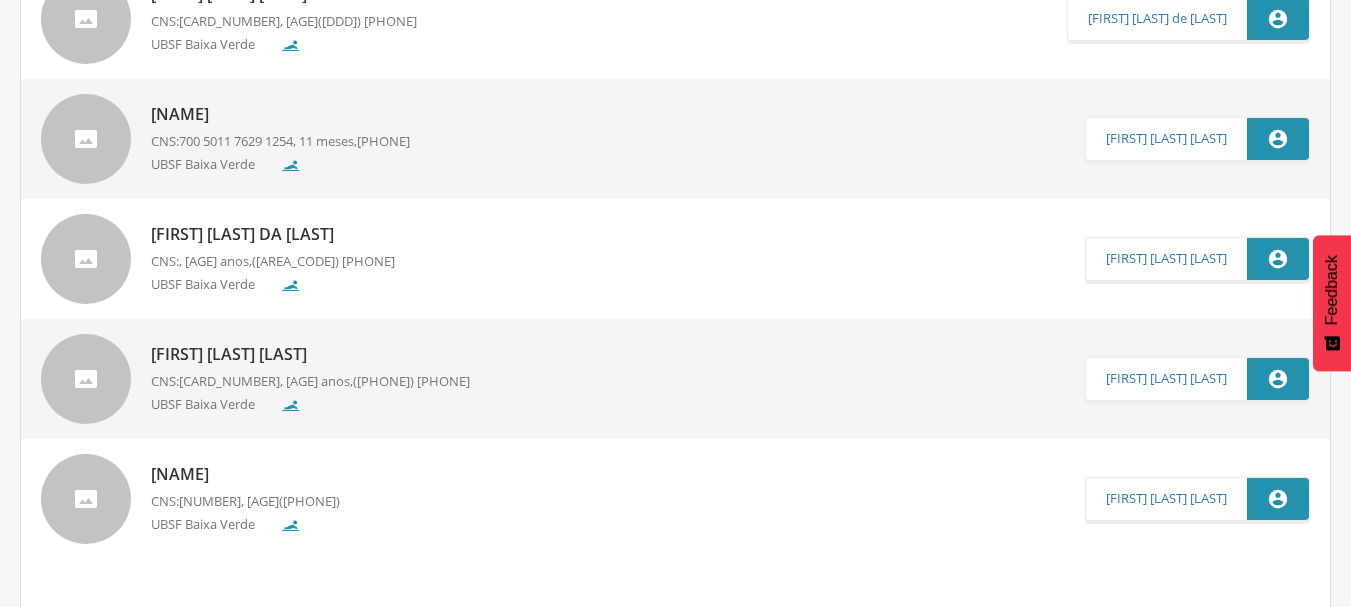 scroll, scrollTop: 195, scrollLeft: 0, axis: vertical 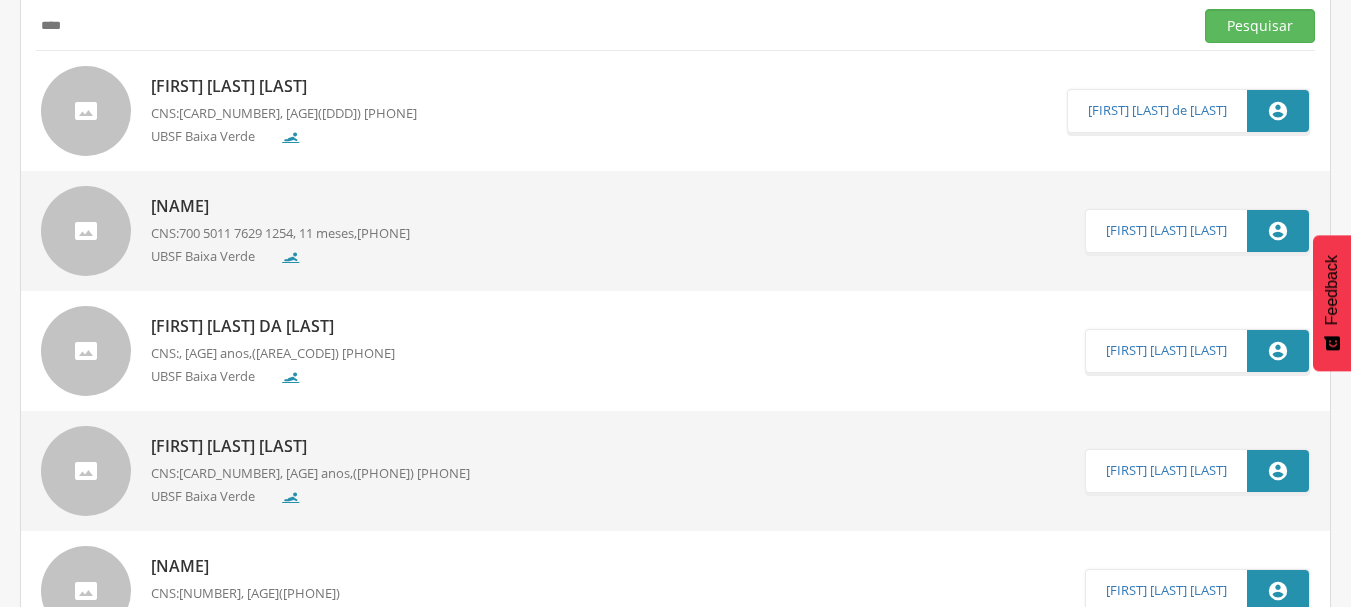 click on "[NAME] CNS:  [PHONE] , 3 anos,  [PHONE] UBSF Baixa Verde" at bounding box center [310, 470] 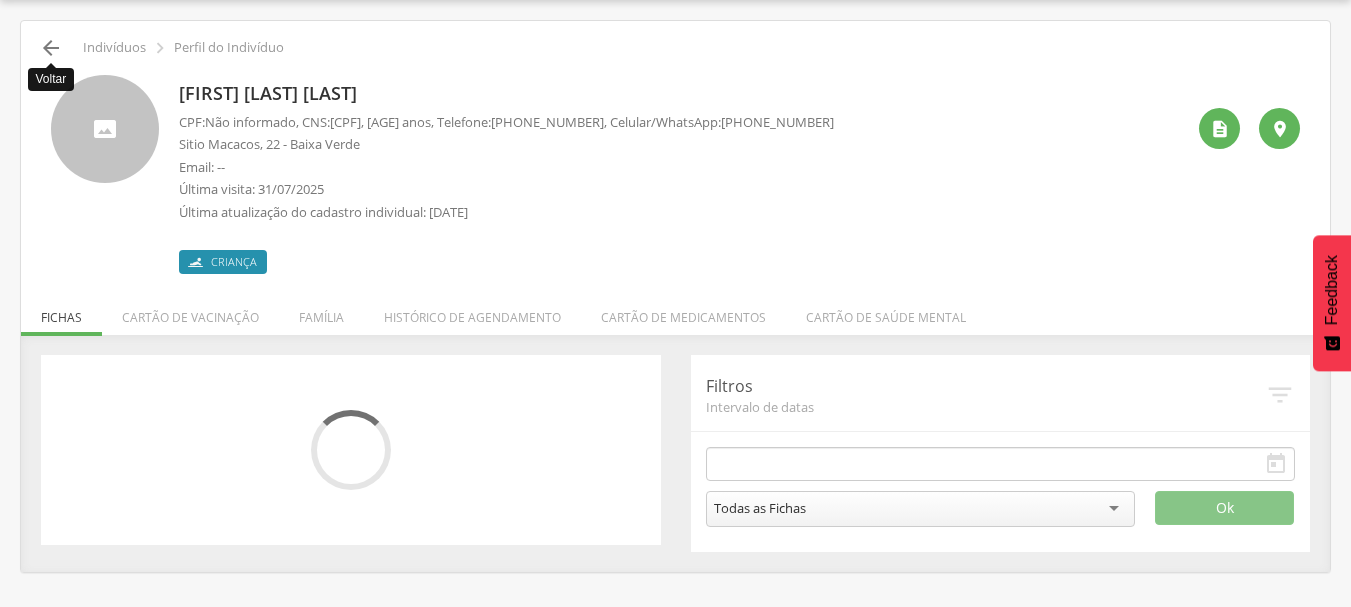 click on "" at bounding box center (51, 48) 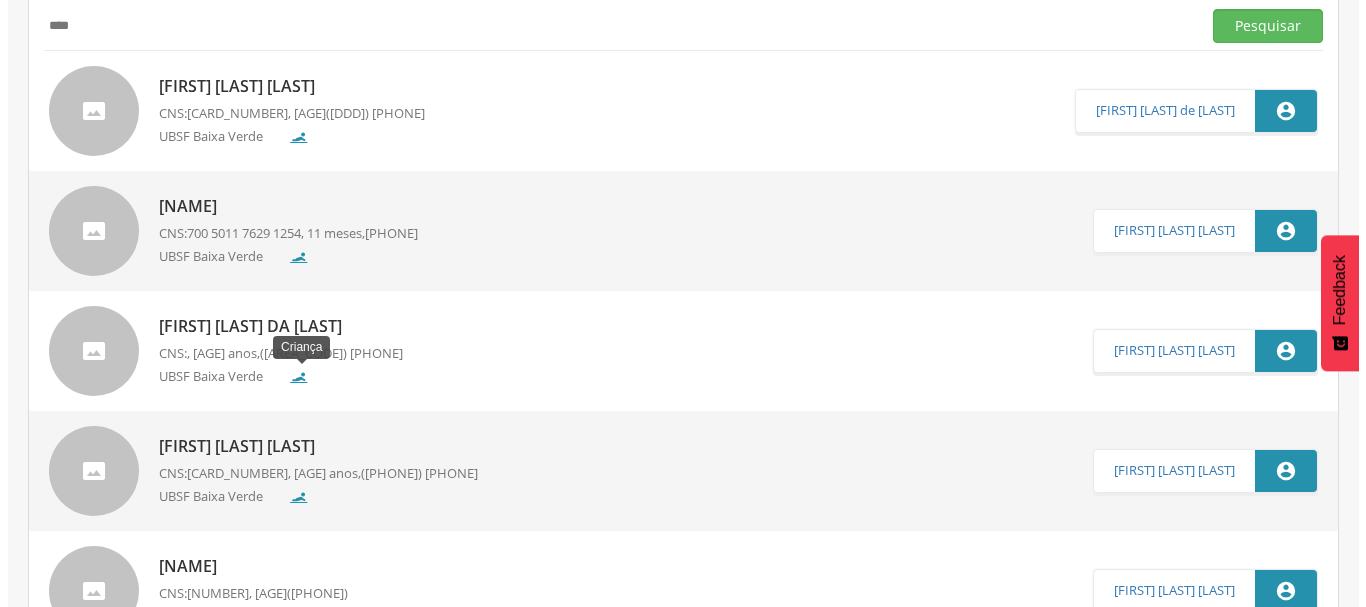 scroll, scrollTop: 0, scrollLeft: 0, axis: both 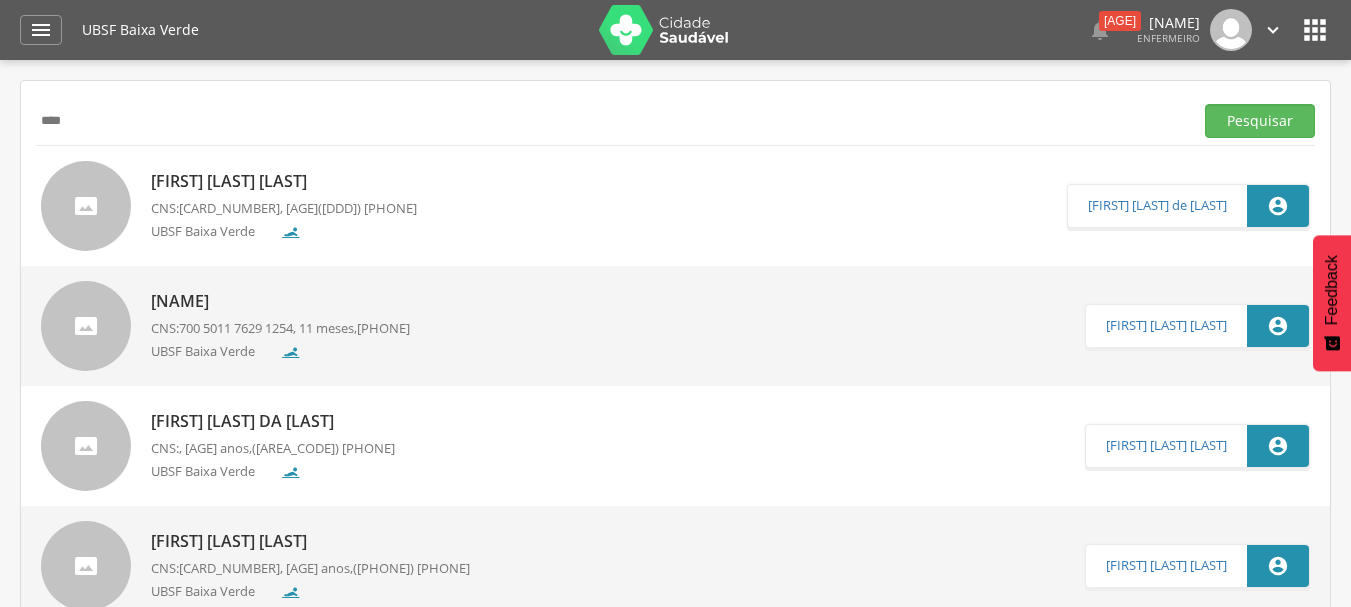 click on "[FIRST] [LAST] da [LAST] CNS:  [CARD_NUMBER] , [AGE] meses,  ([DDD]) [PHONE] UBSF Baixa Verde" at bounding box center [280, 325] 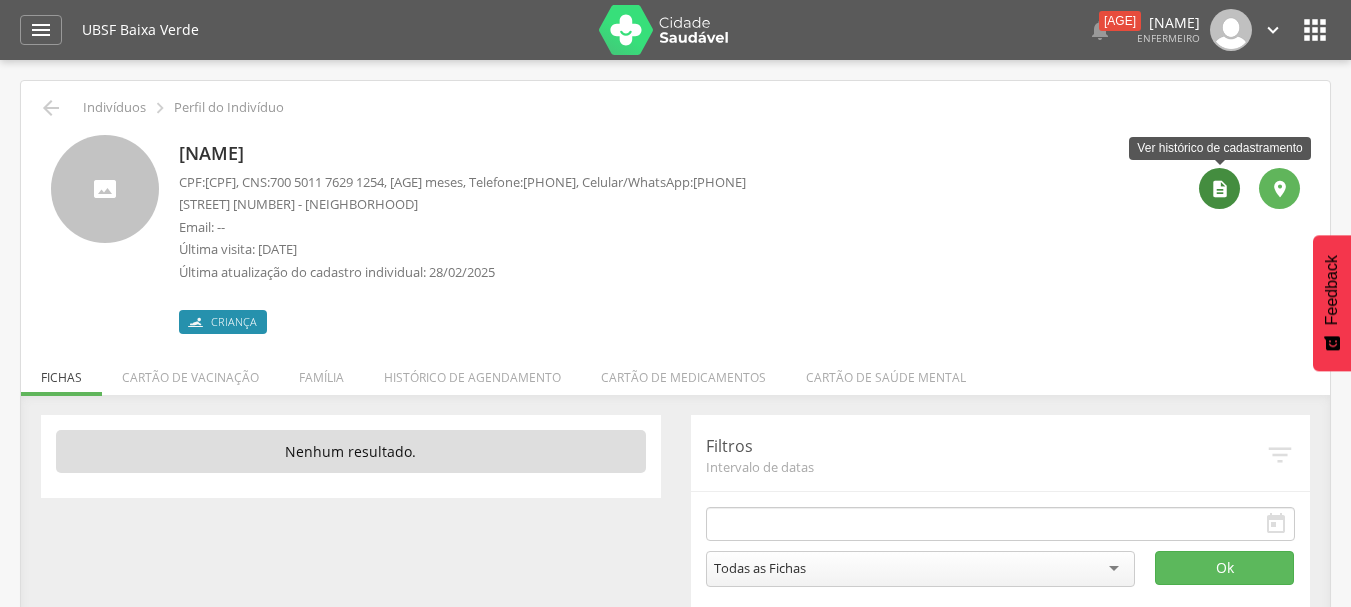 click on "" at bounding box center [1220, 189] 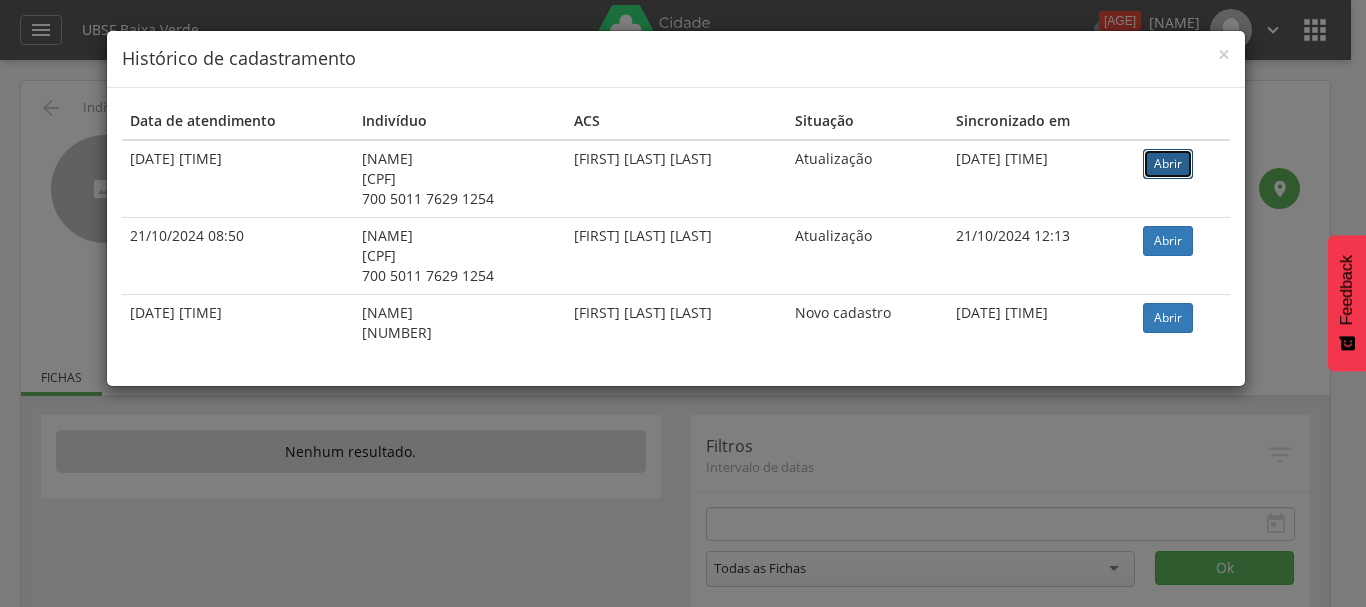 click on "Abrir" at bounding box center [1168, 164] 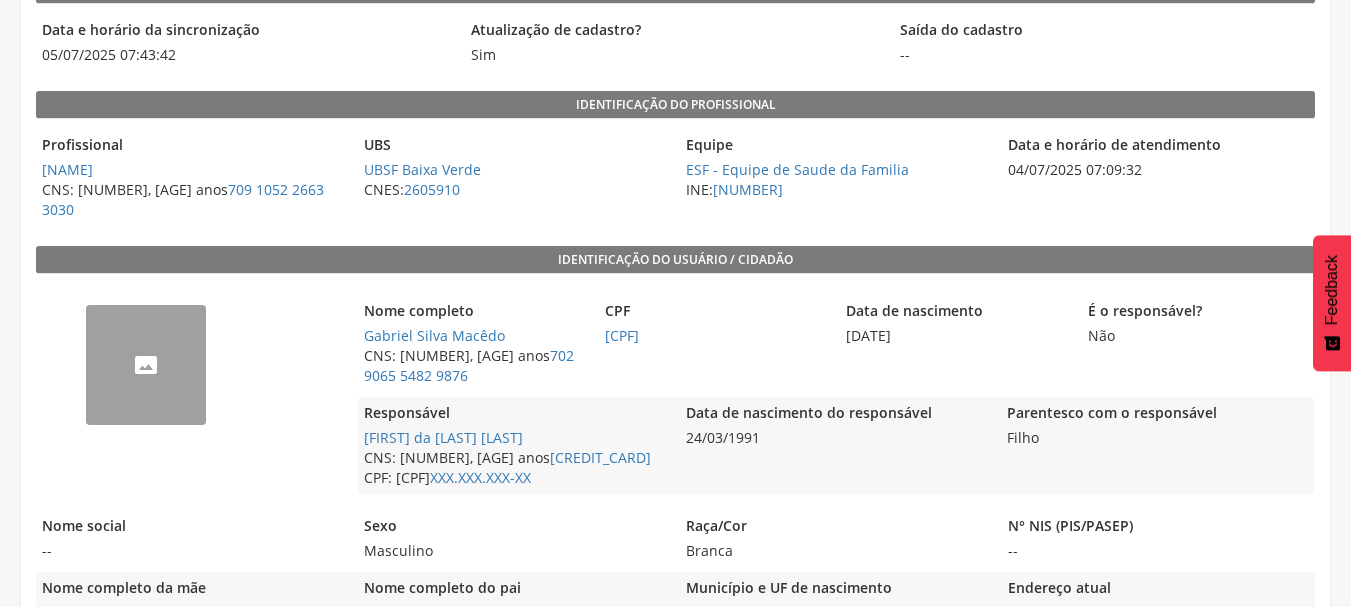 scroll, scrollTop: 300, scrollLeft: 0, axis: vertical 